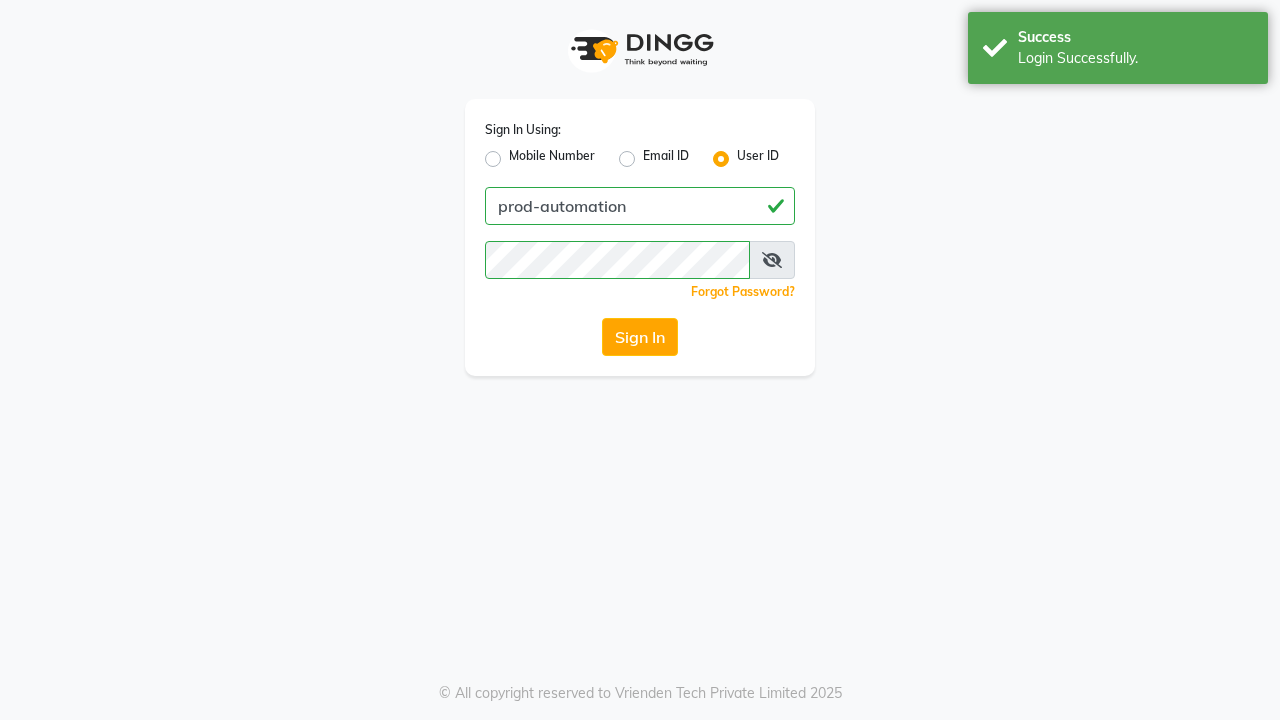 scroll, scrollTop: 0, scrollLeft: 0, axis: both 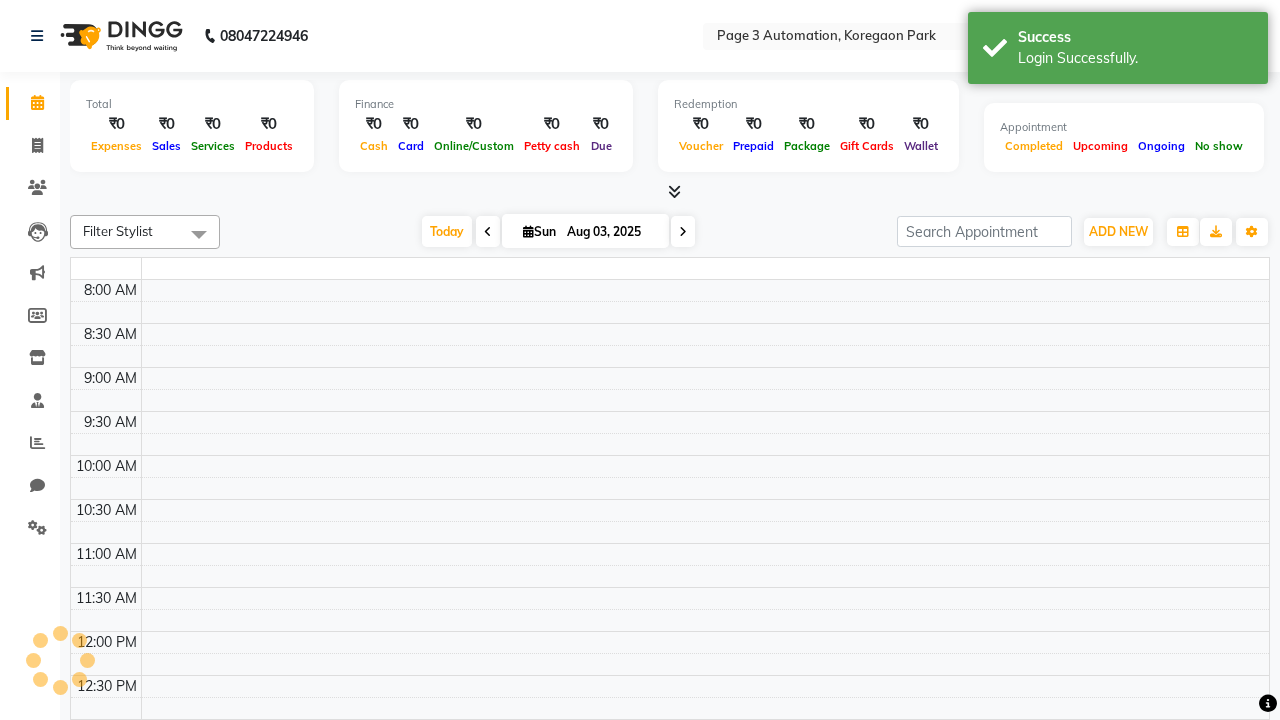 select on "en" 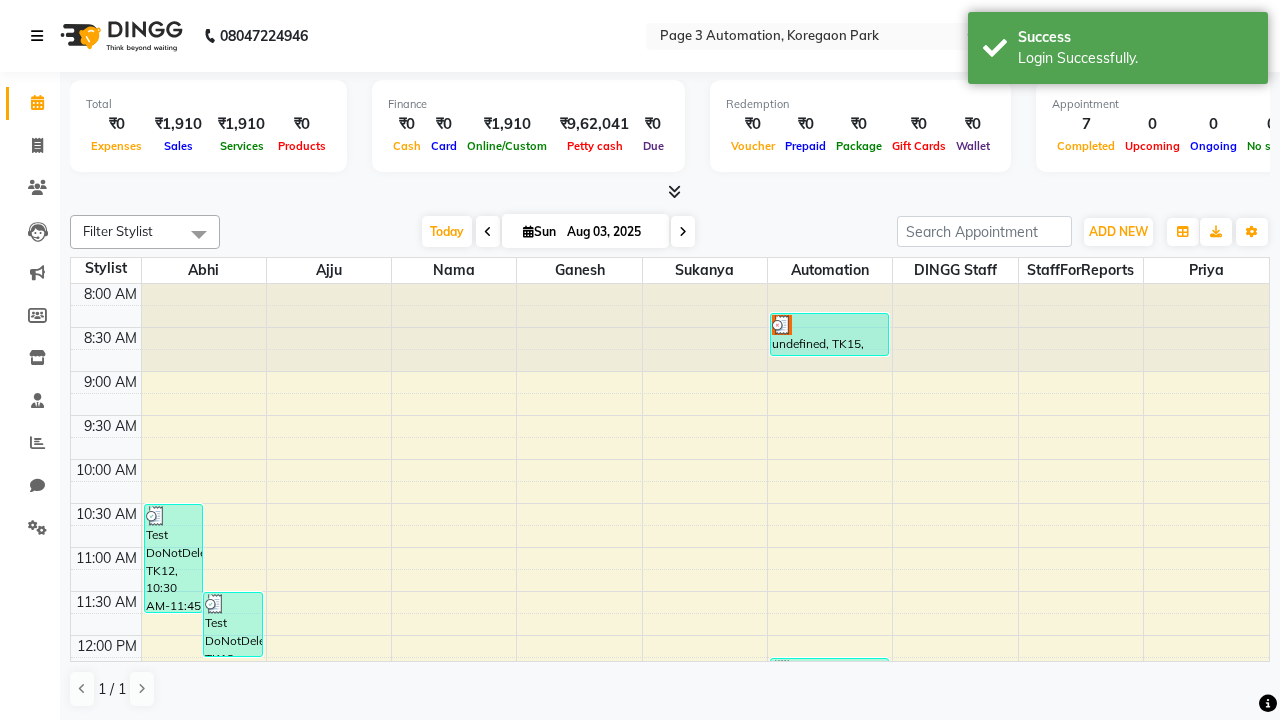 click at bounding box center [37, 36] 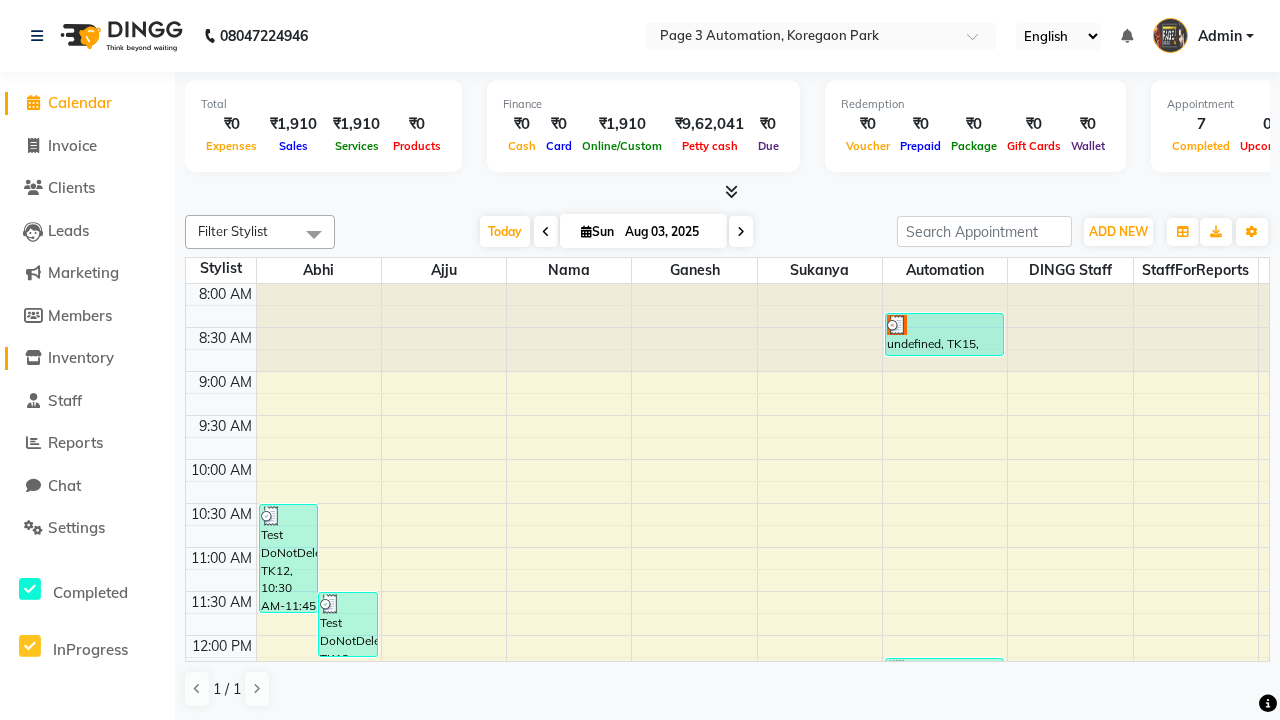 click on "Inventory" 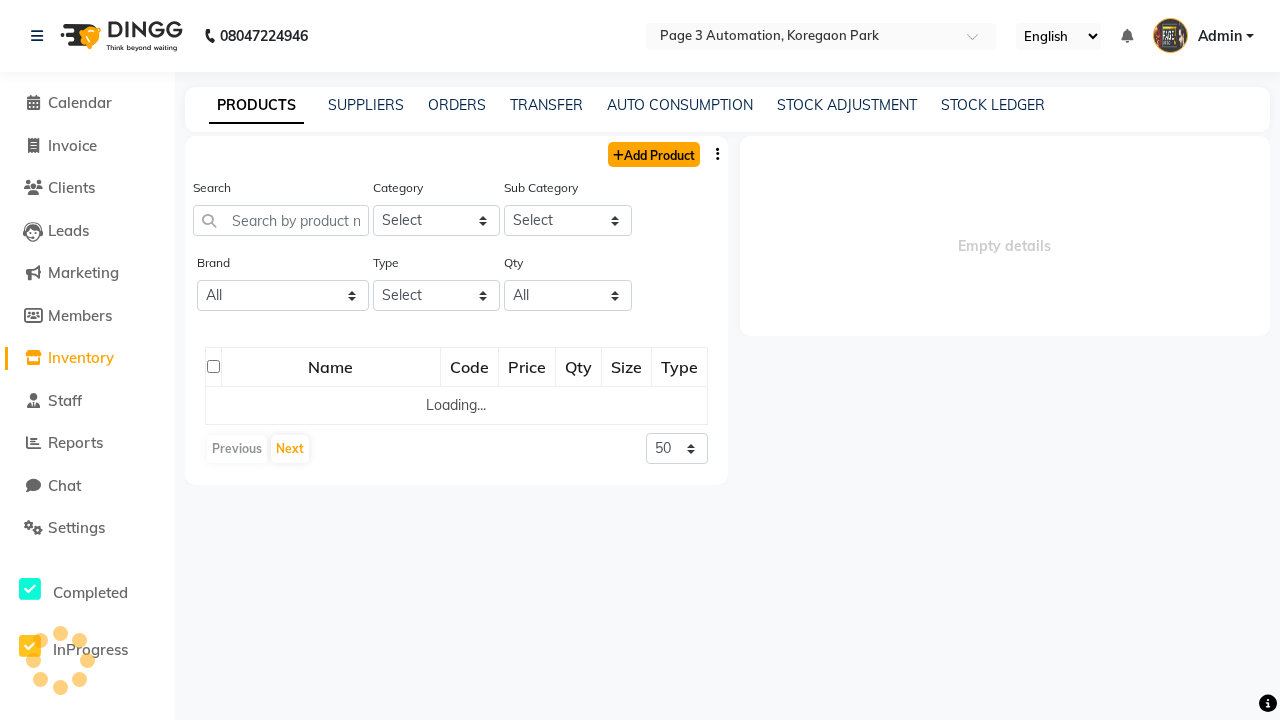 click on "Add Product" 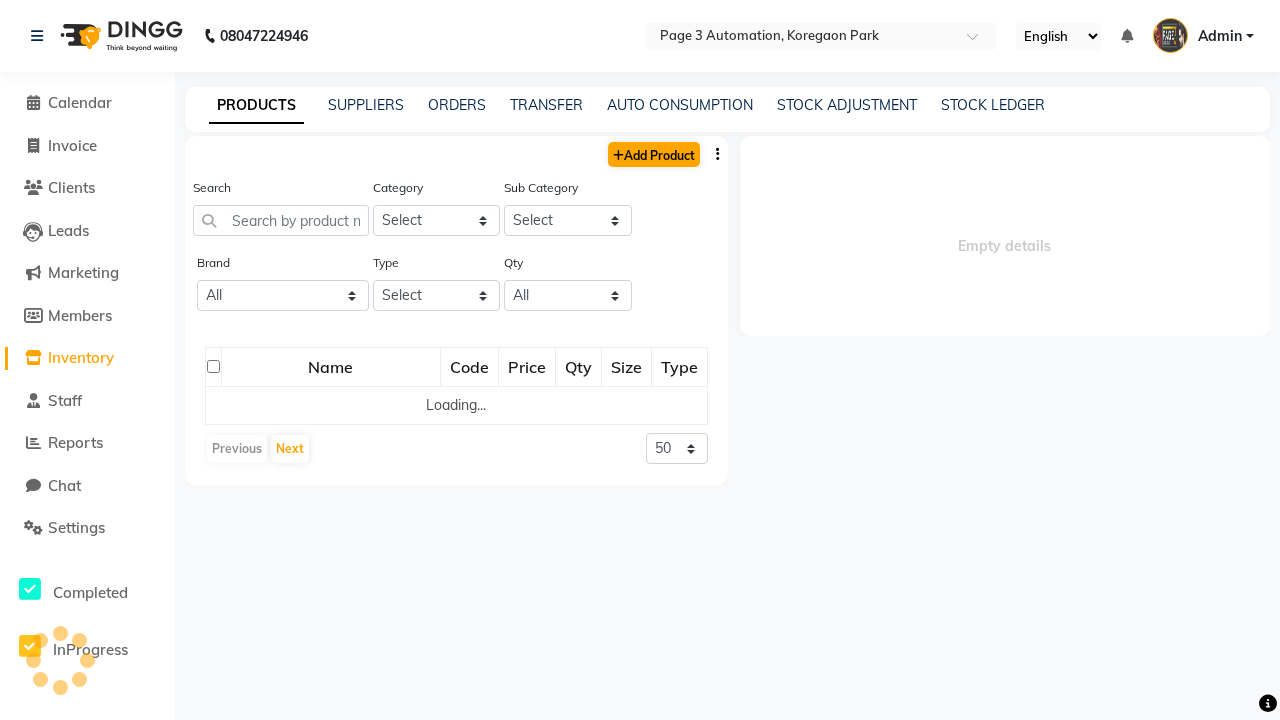 select on "true" 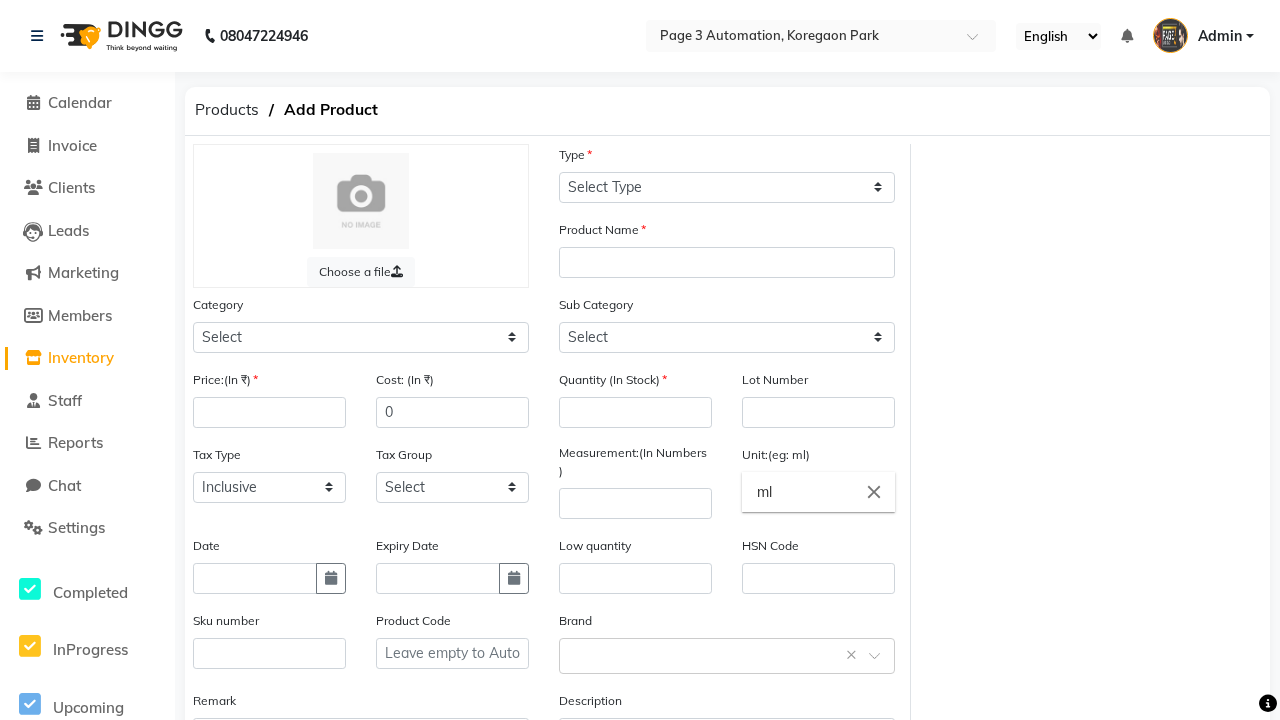 select on "C" 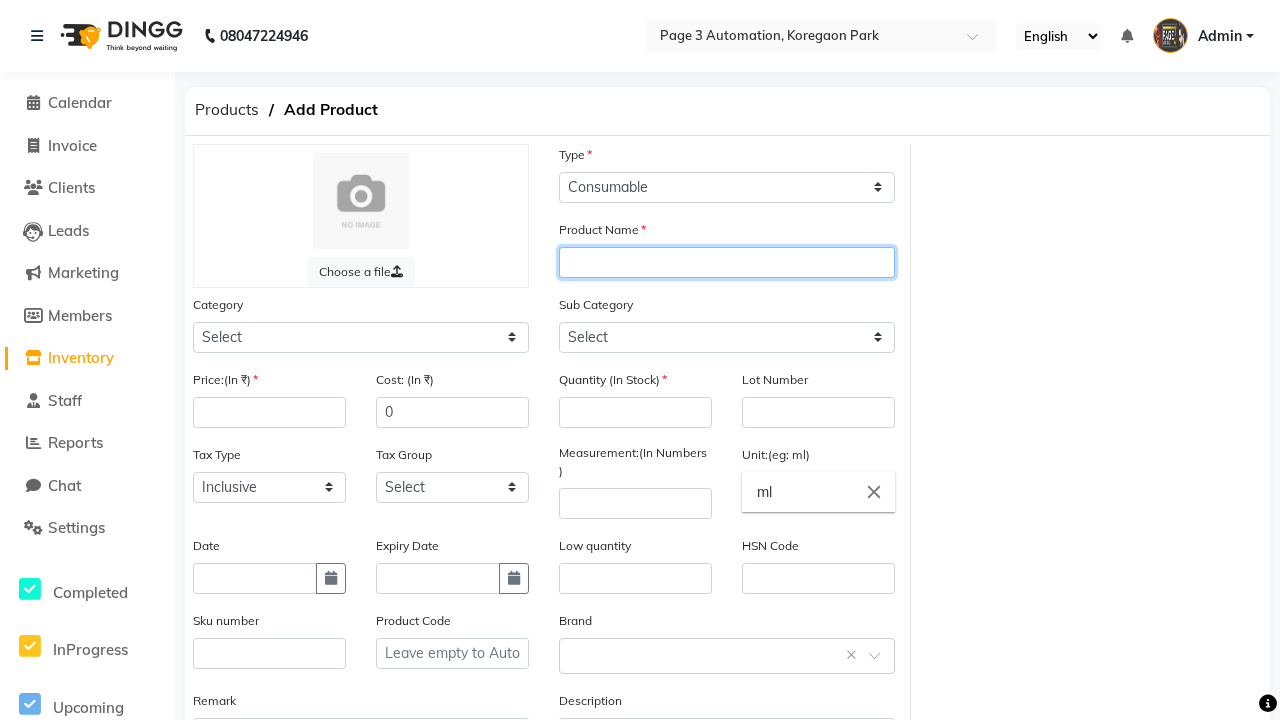 type on "Add Product By Automation lDa6N" 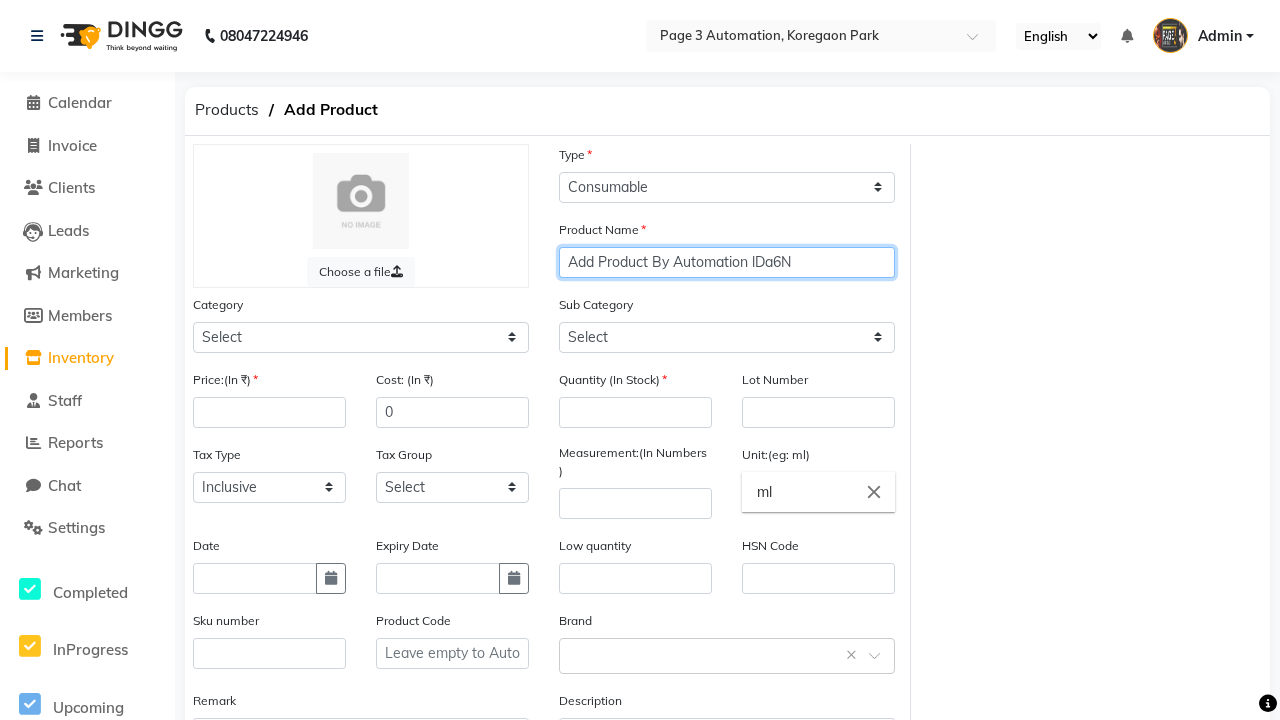 select on "1000" 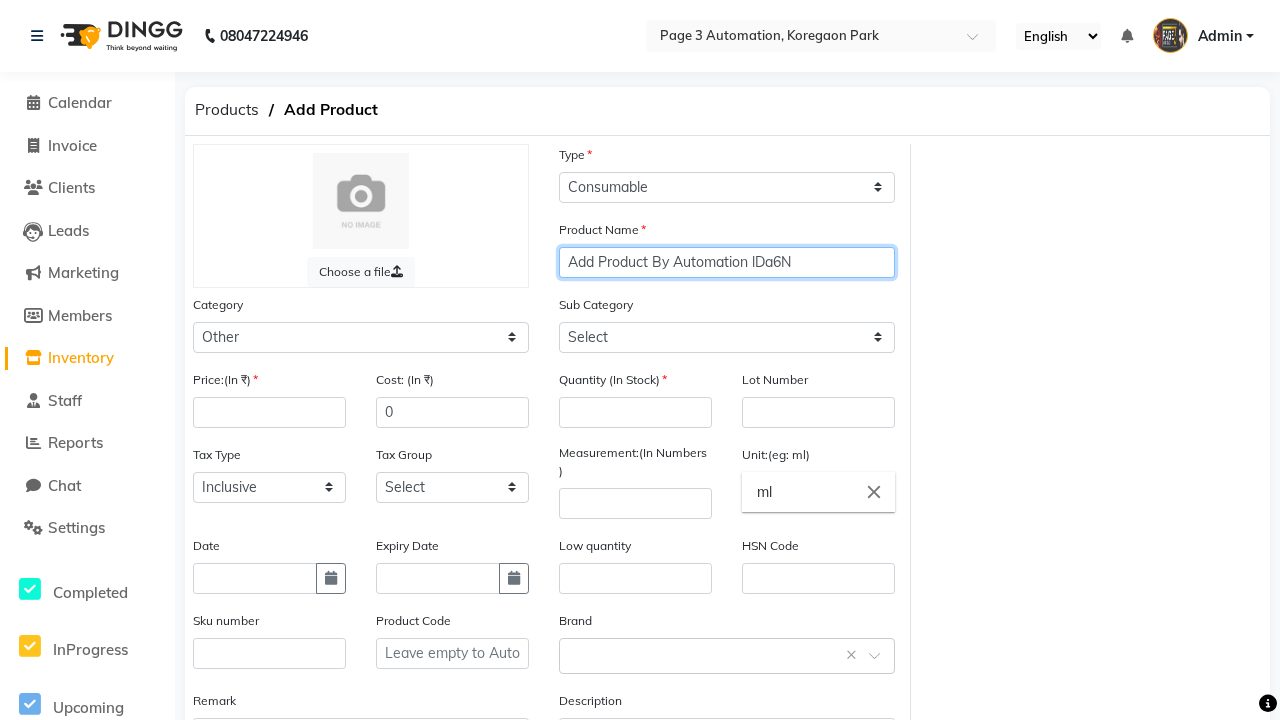 type on "Add Product By Automation lDa6N" 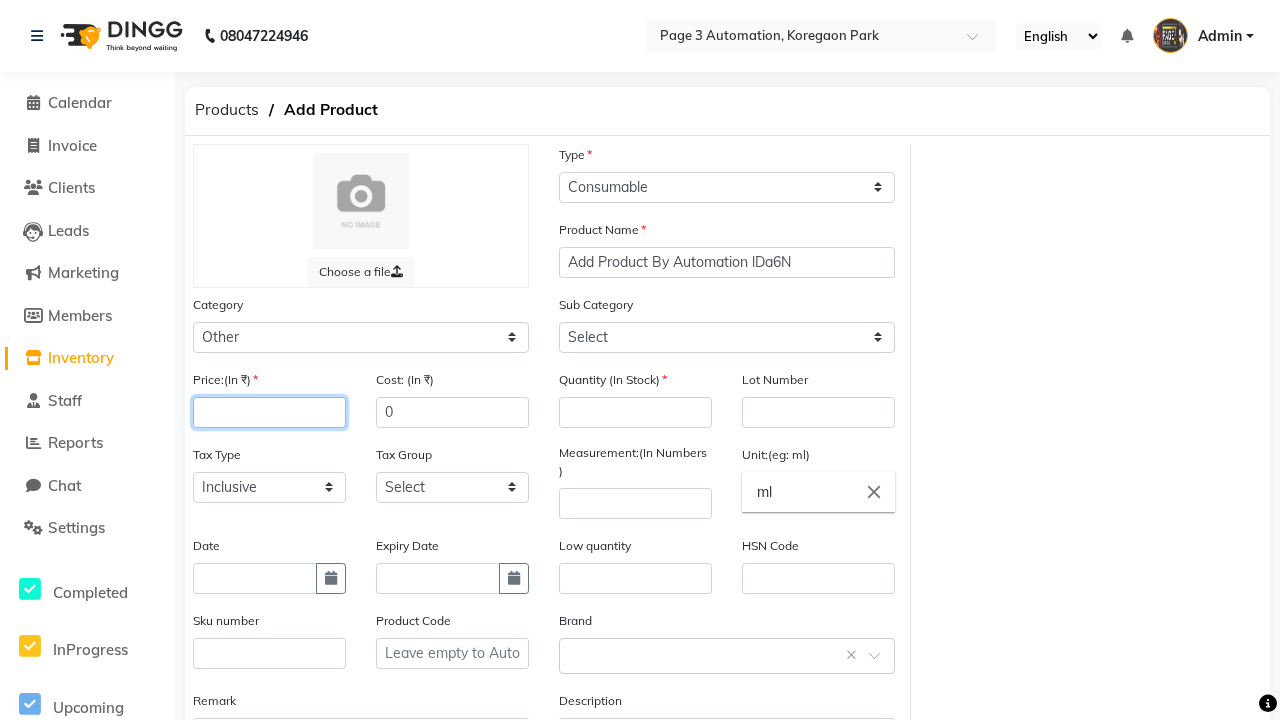 select on "1002" 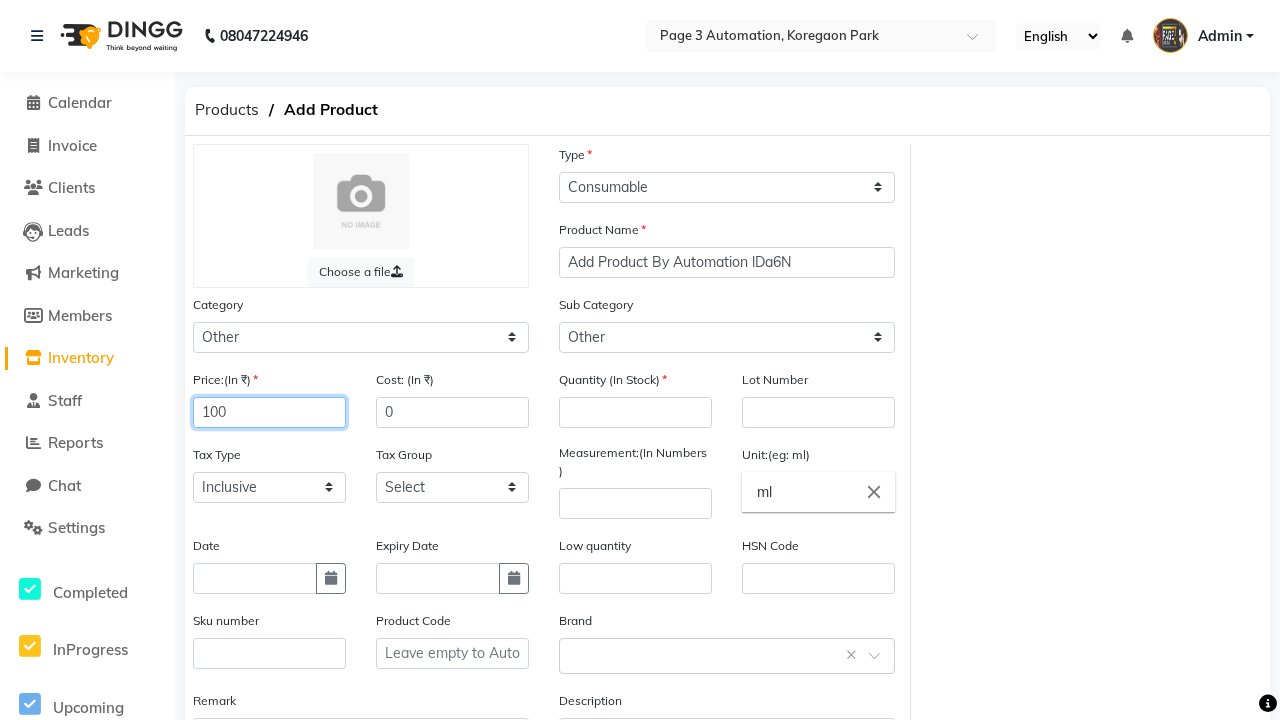 type on "100" 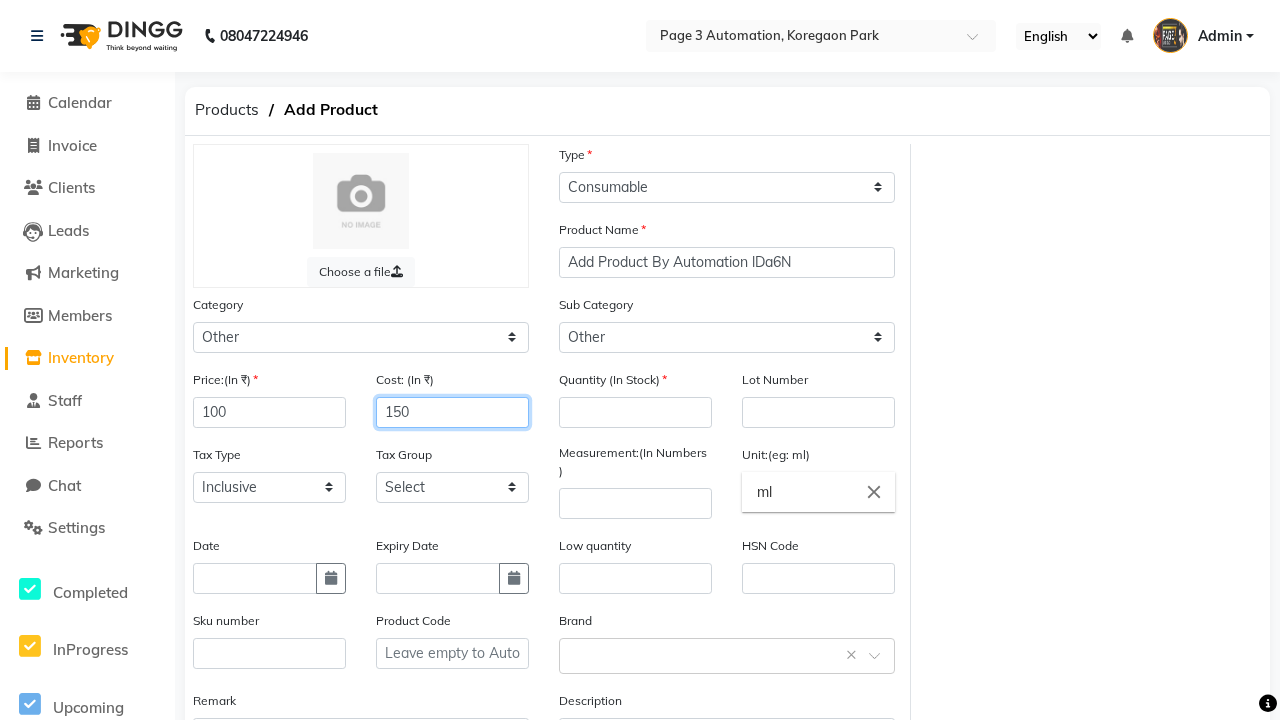type on "150" 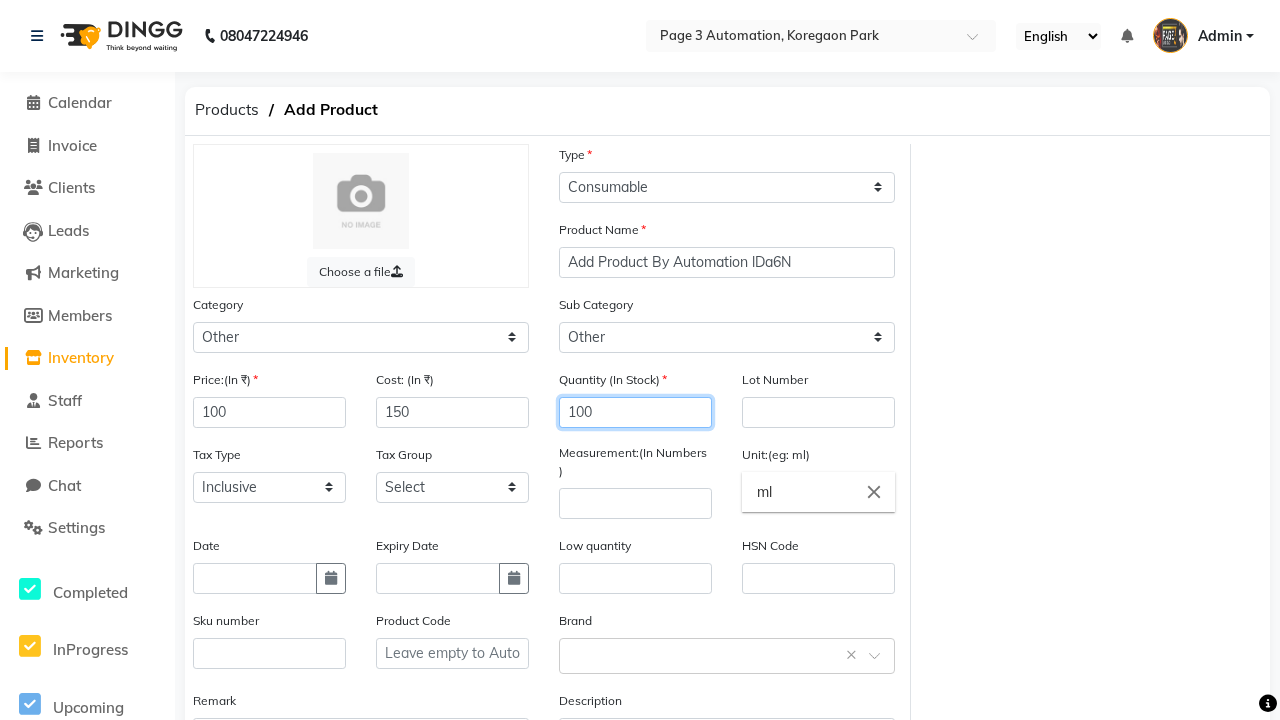 type on "100" 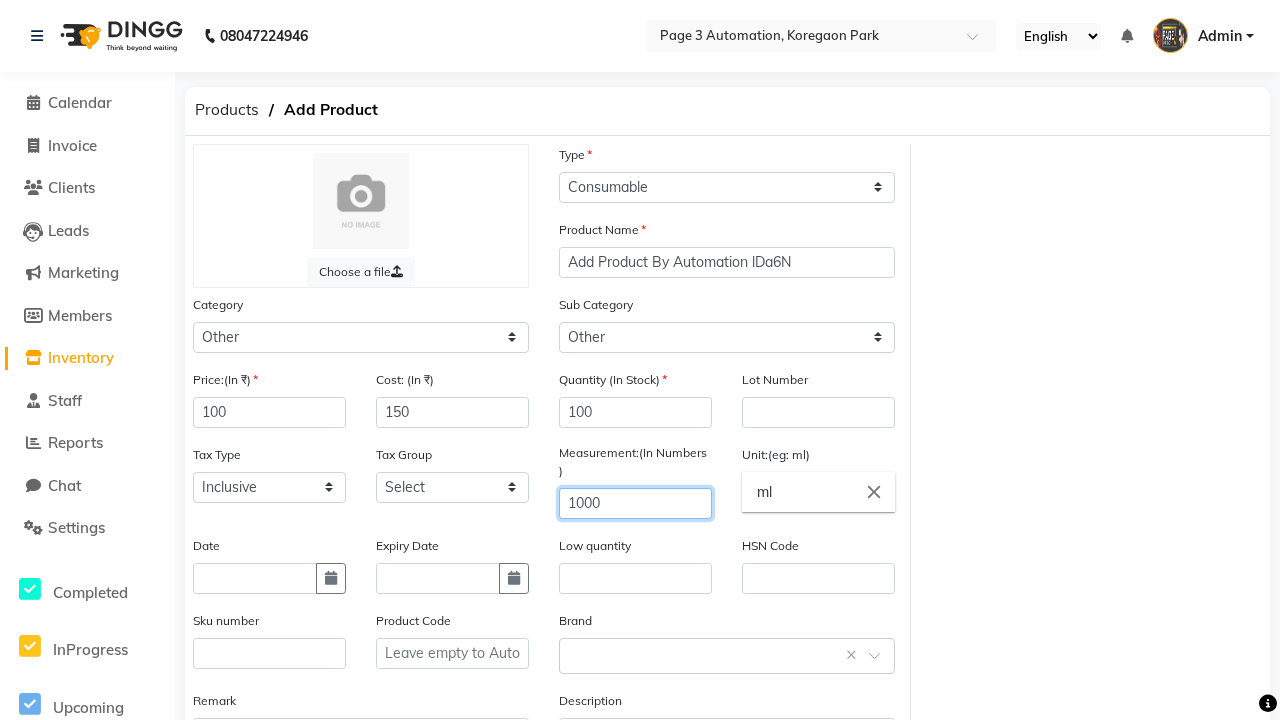 type on "1000" 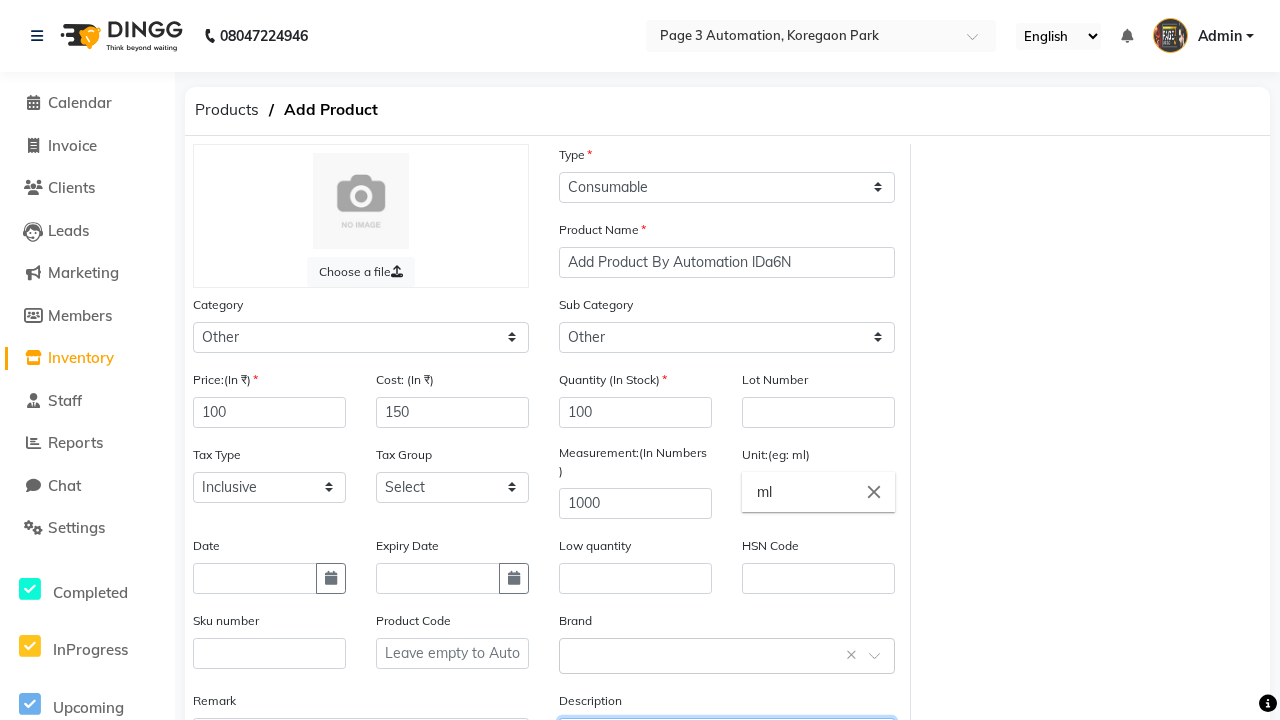 type on "This Product is Created by Automation" 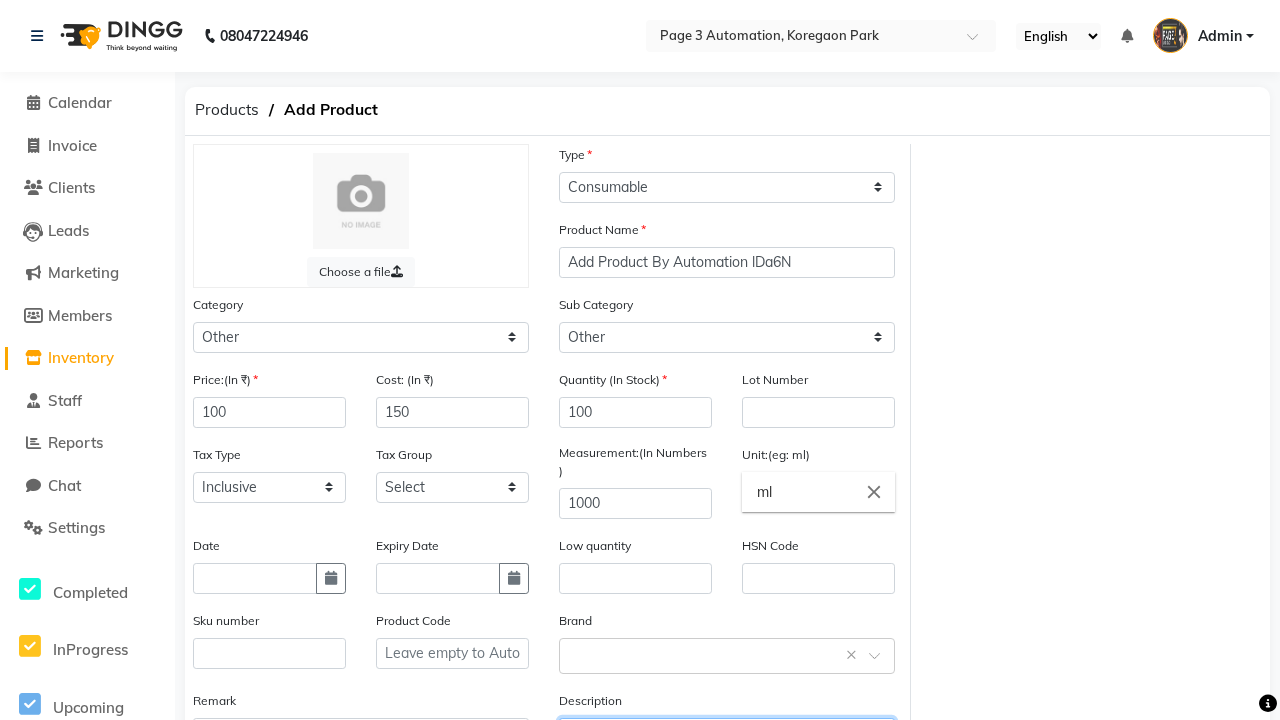 scroll, scrollTop: 22, scrollLeft: 0, axis: vertical 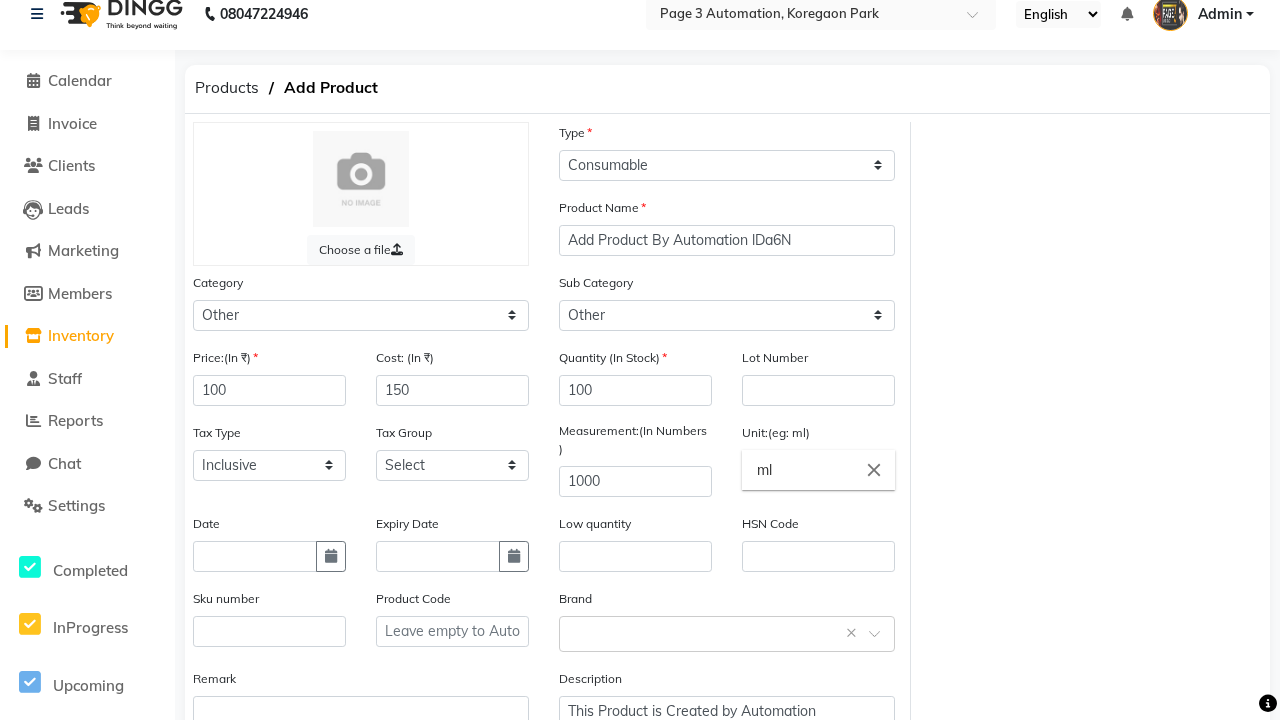click on "Save" 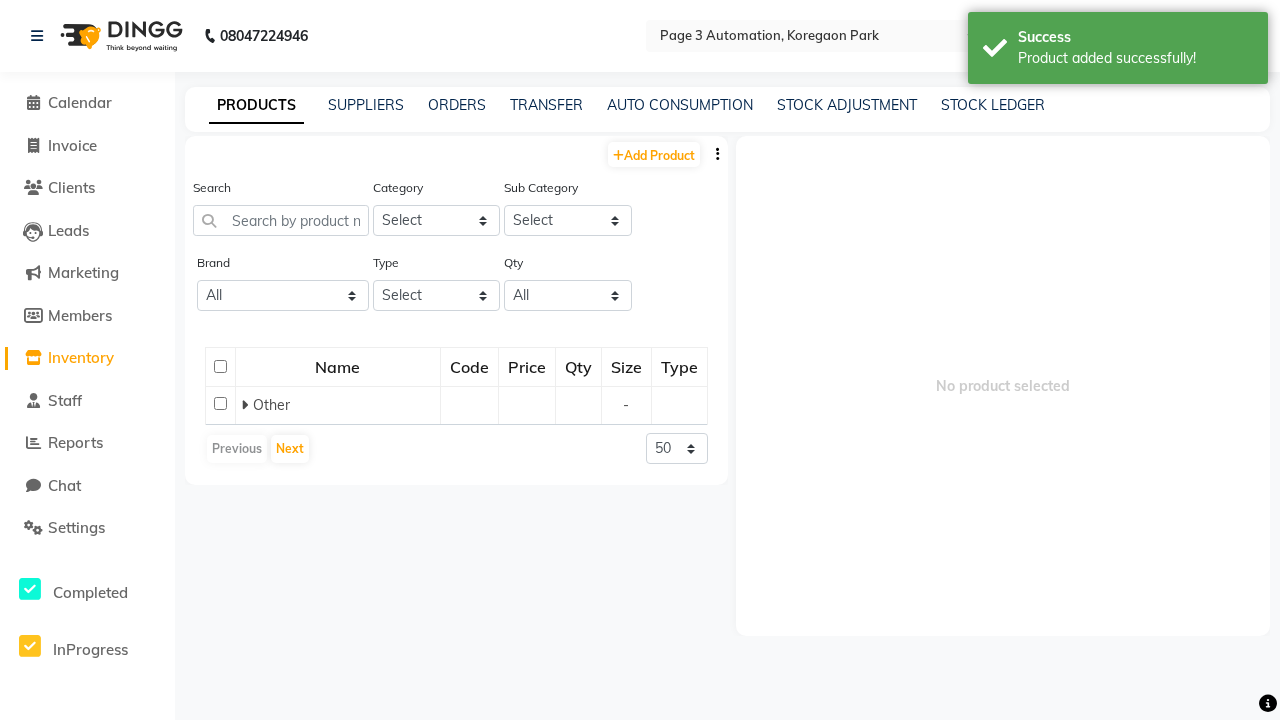 scroll, scrollTop: 0, scrollLeft: 0, axis: both 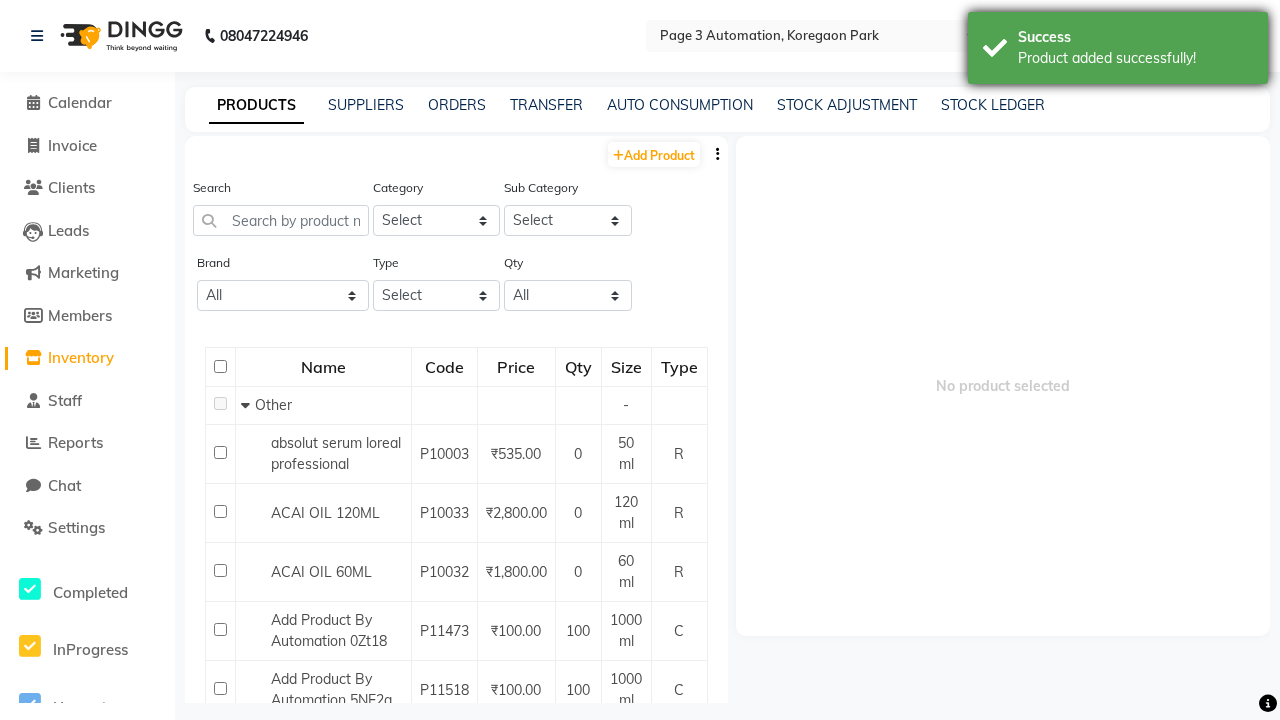 click on "Product added successfully!" at bounding box center (1135, 58) 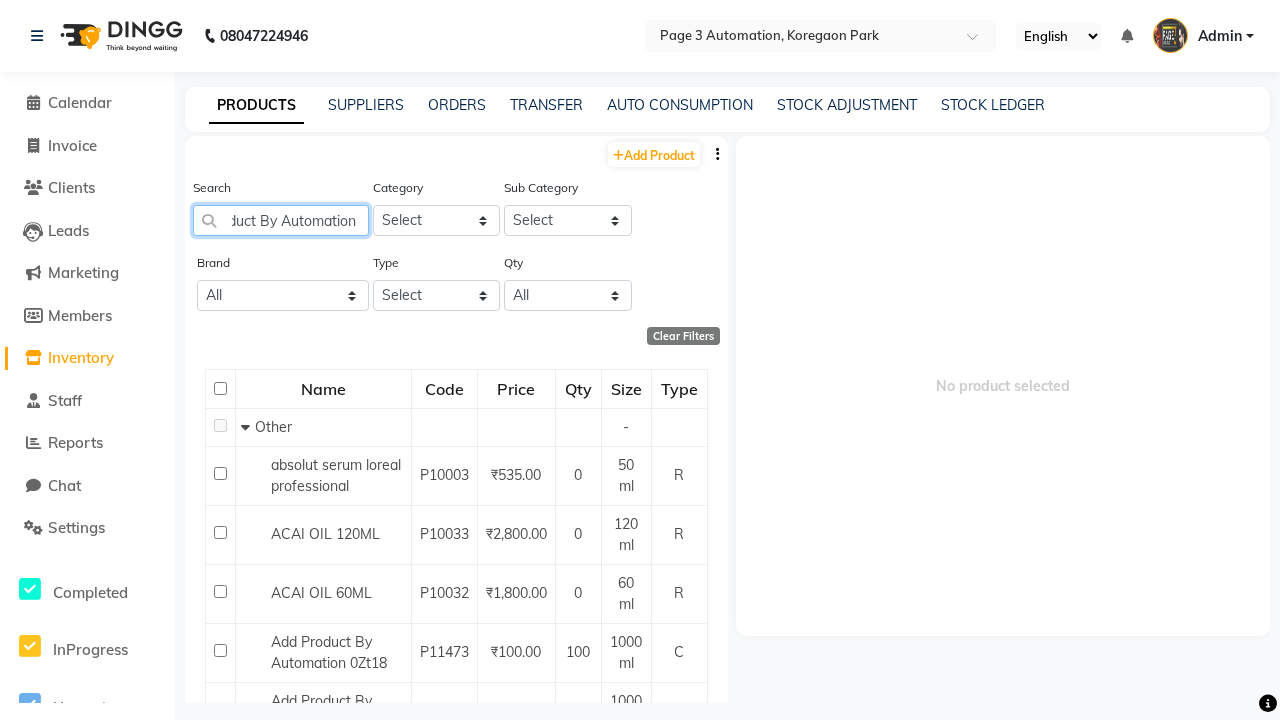 scroll, scrollTop: 0, scrollLeft: 95, axis: horizontal 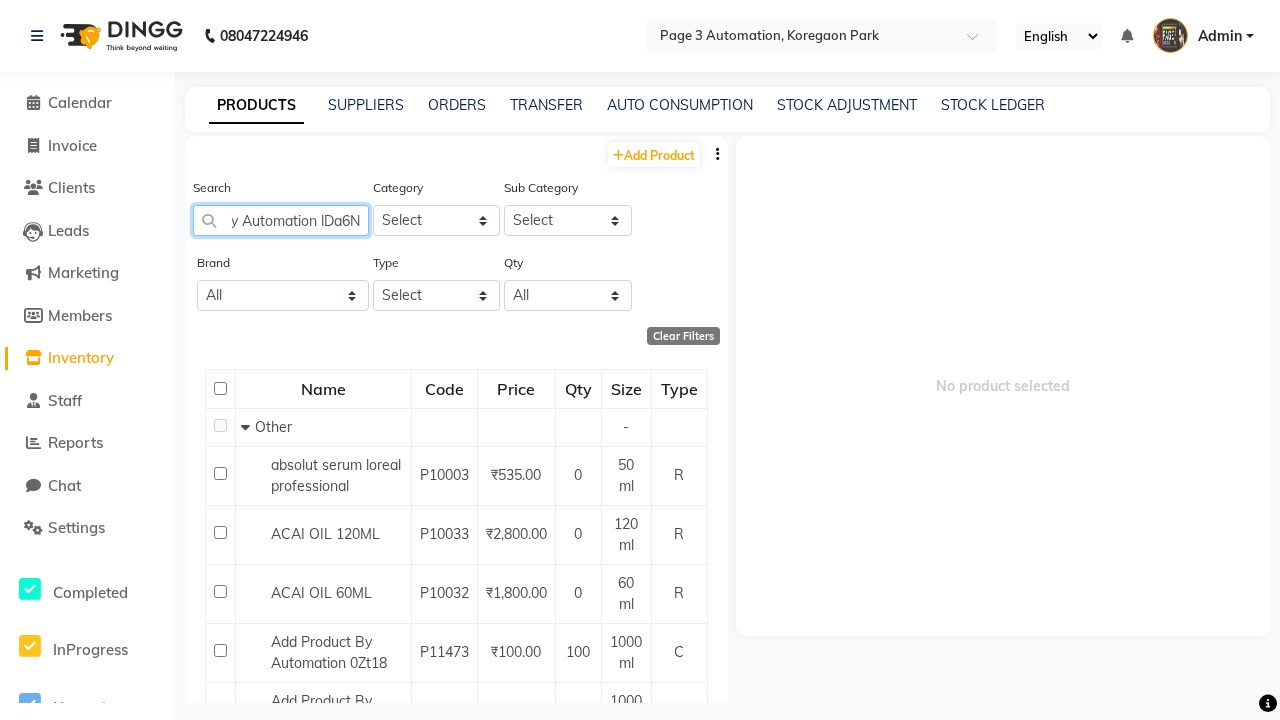 type on "Add Product By Automation lDa6N" 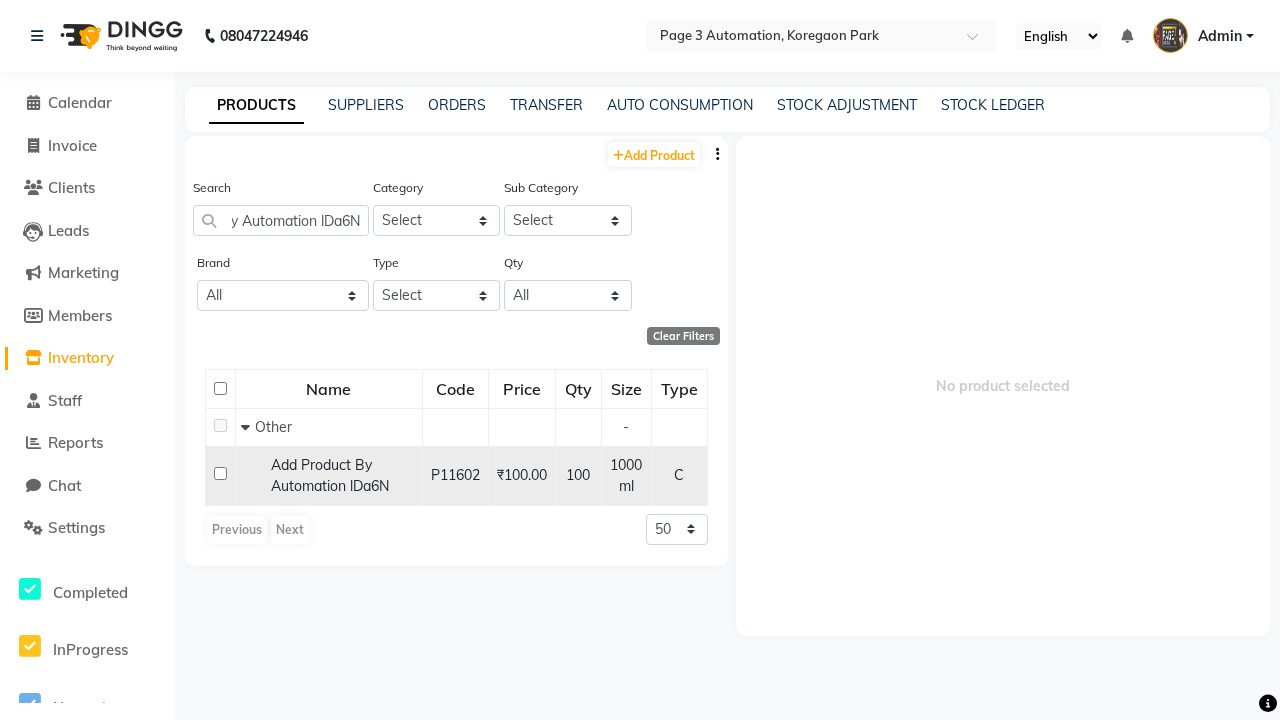 click 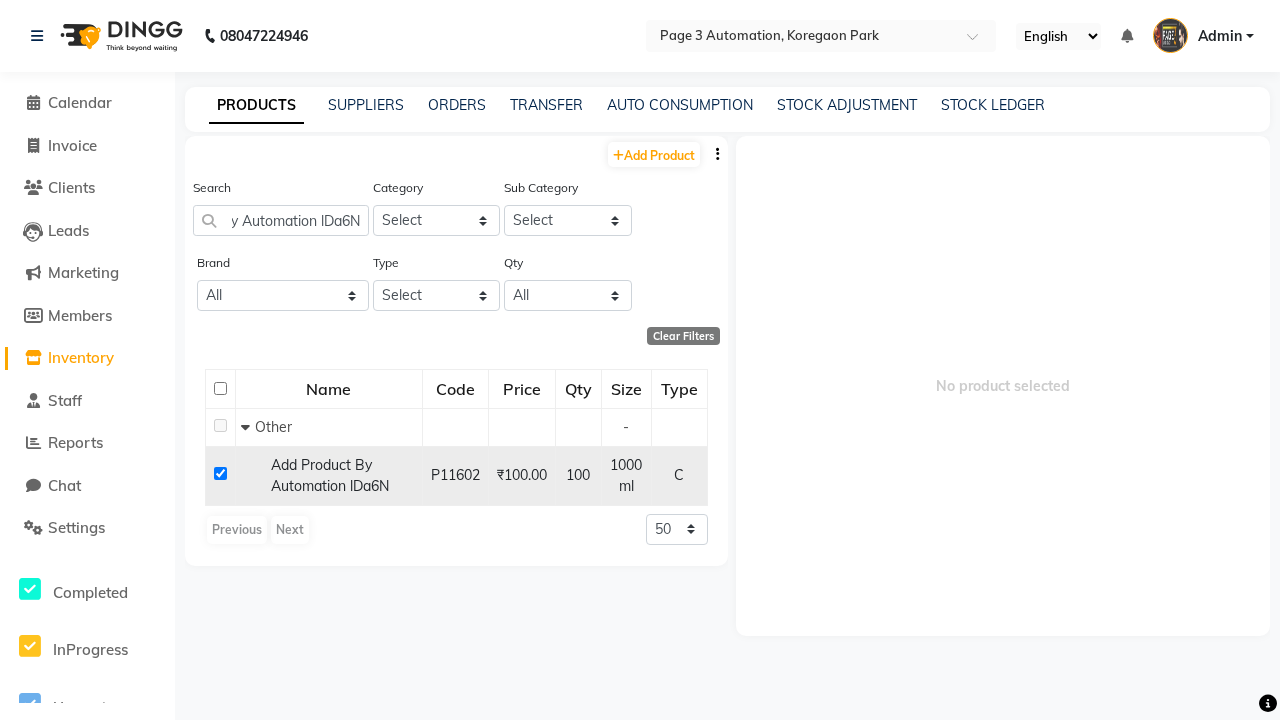 checkbox on "true" 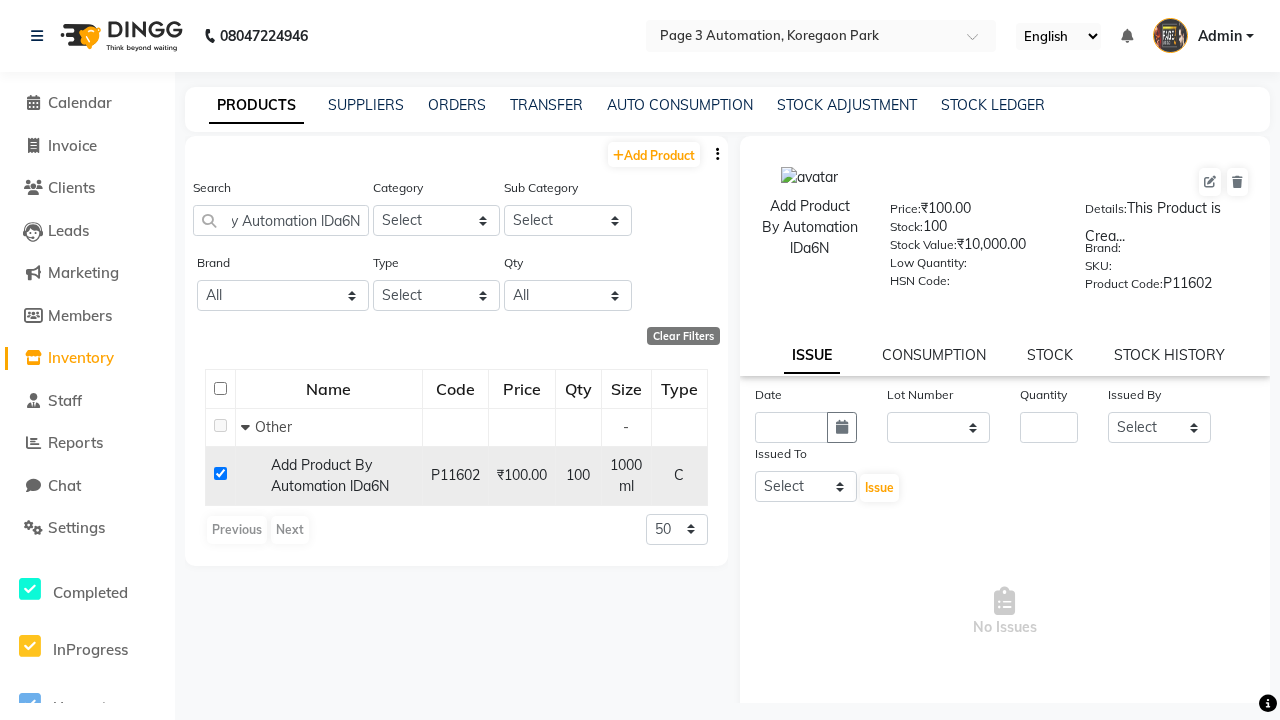 scroll, scrollTop: 0, scrollLeft: 0, axis: both 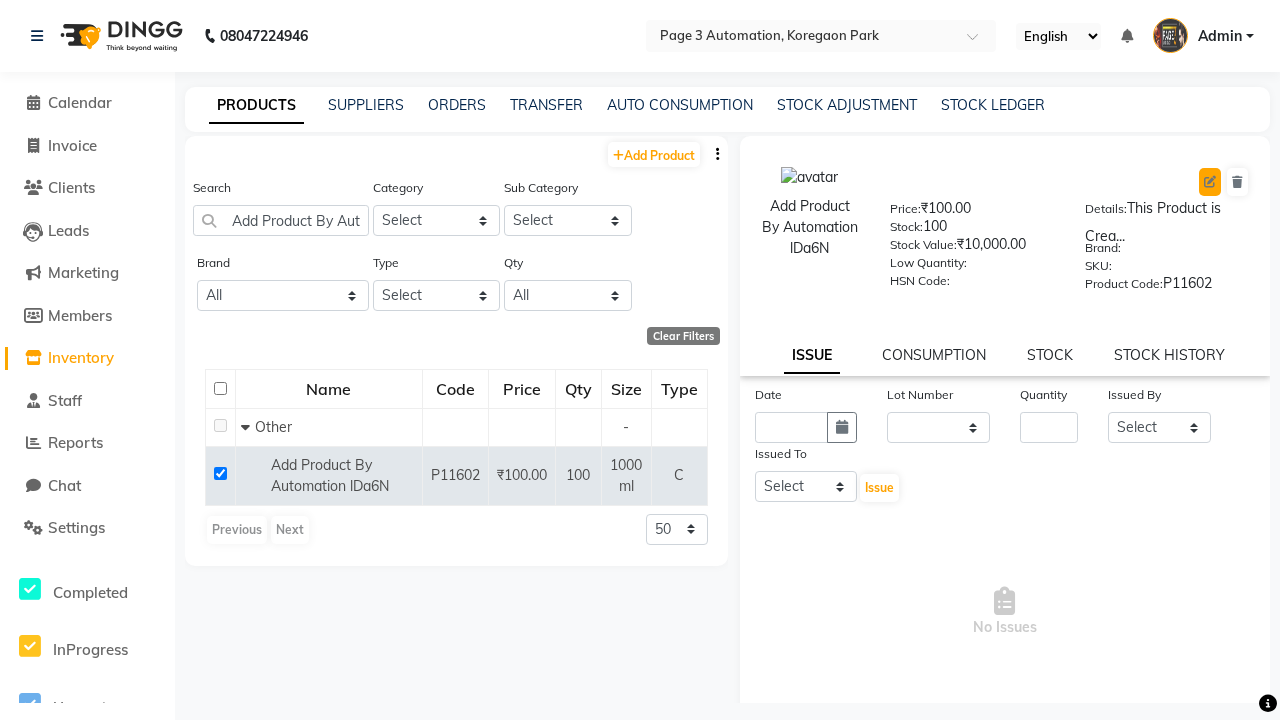 click 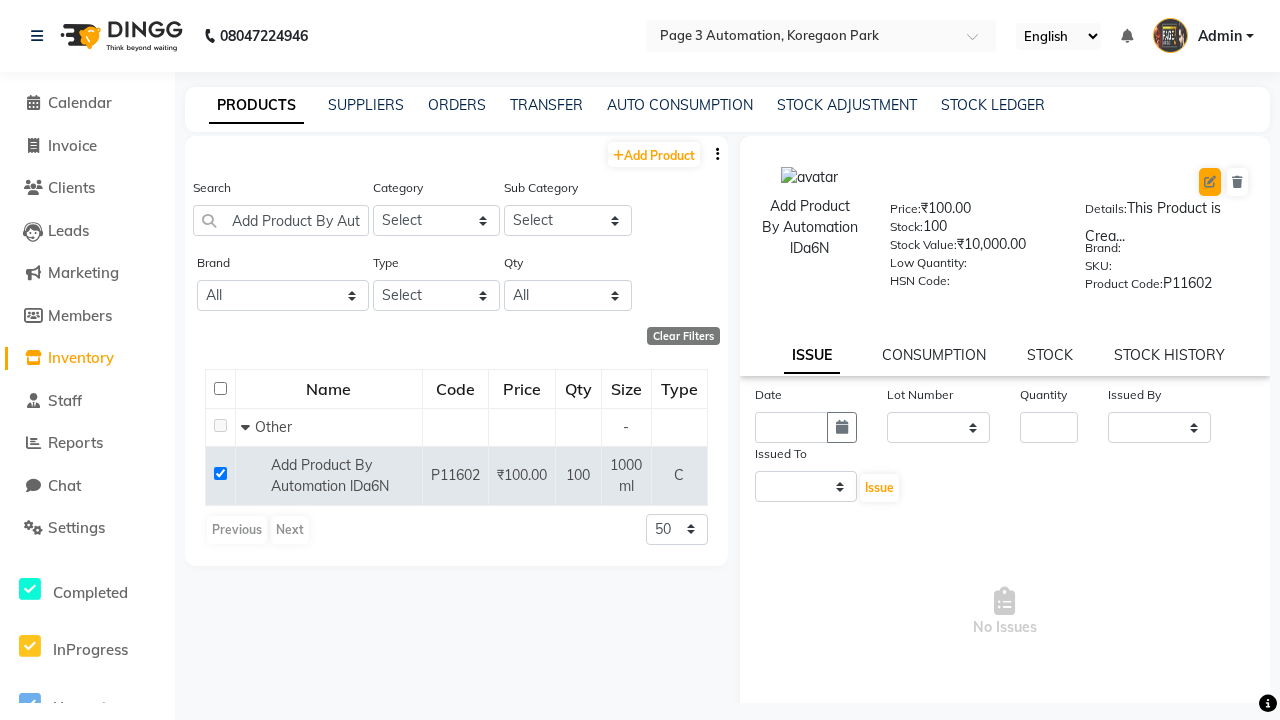 select on "C" 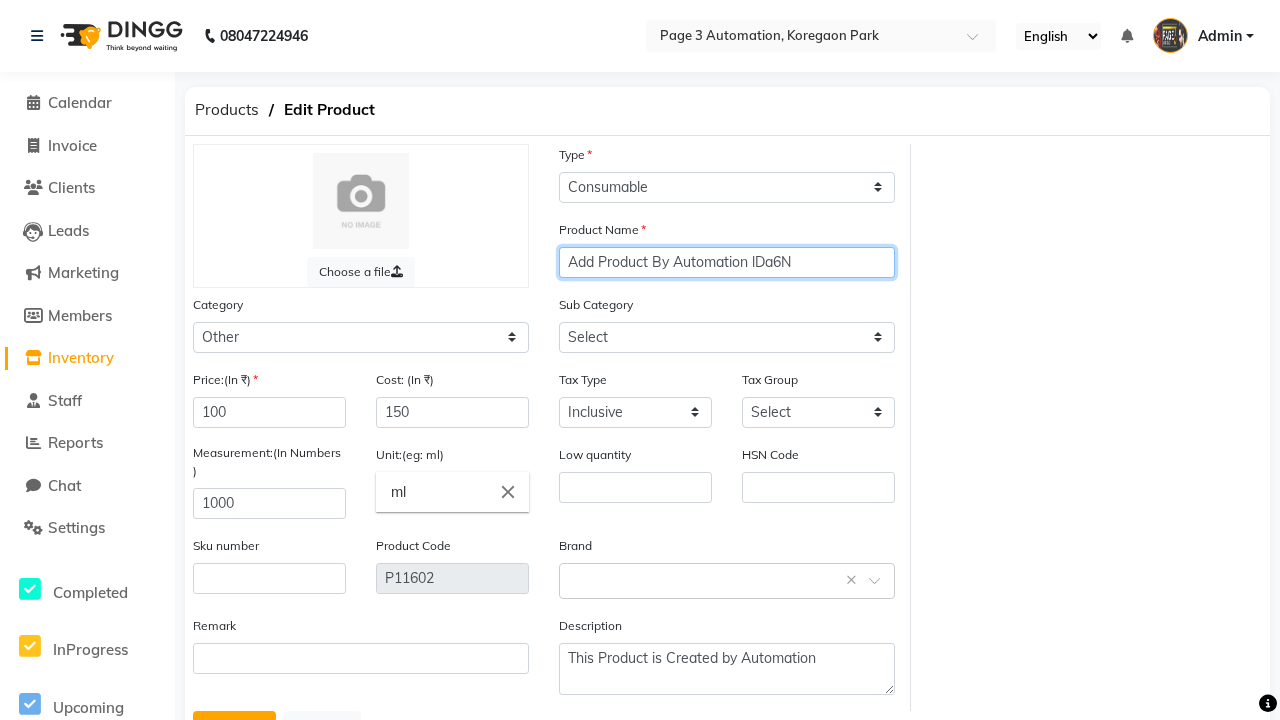 type 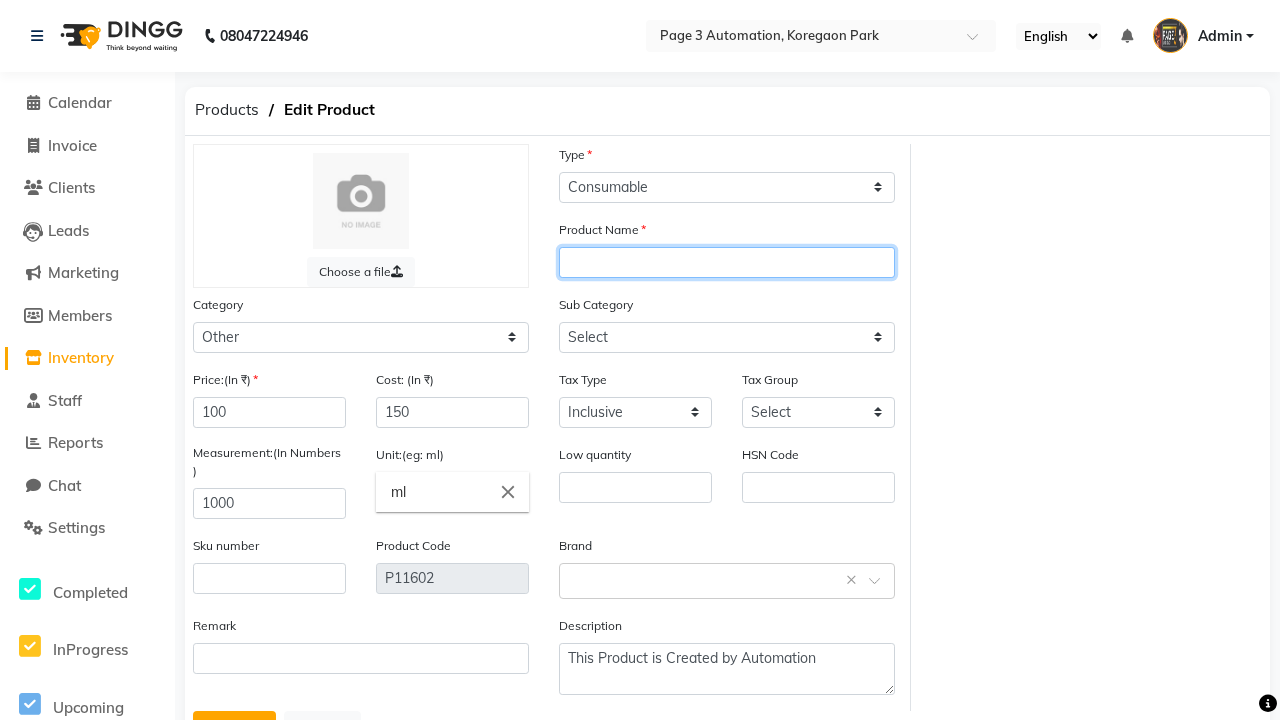 select on "1002" 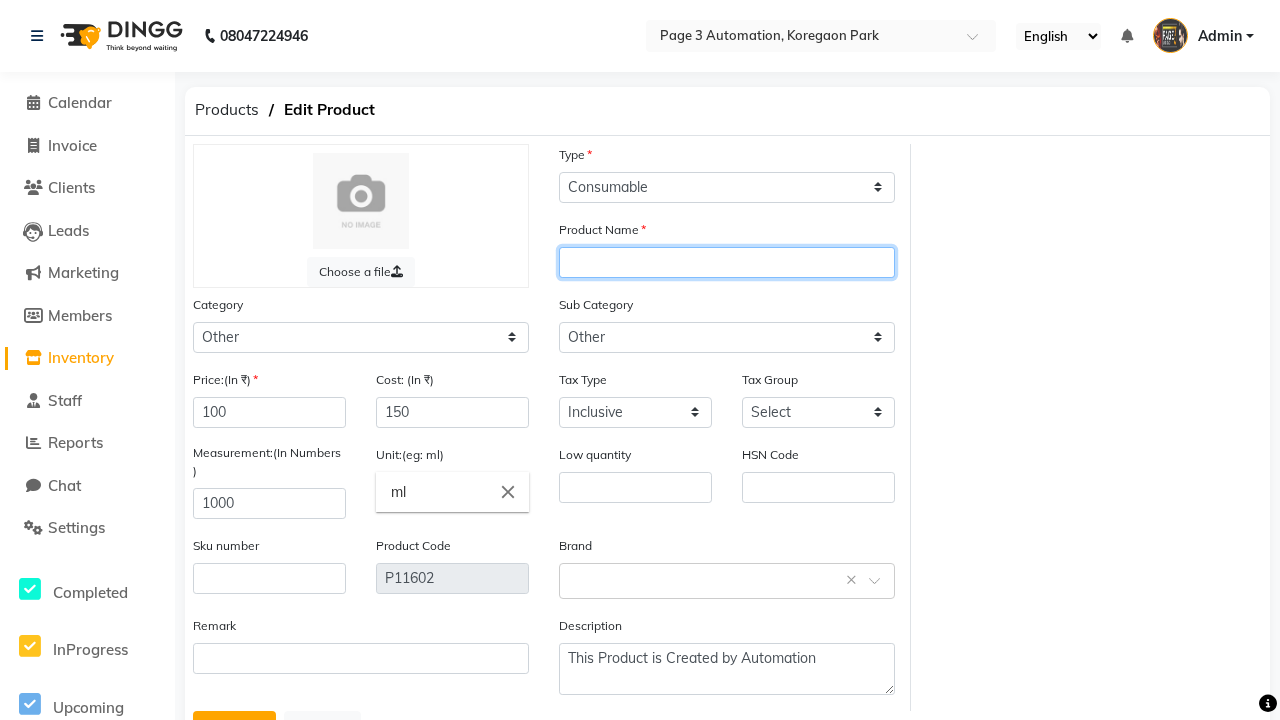 type on "Add Product By Automation lDa6N update" 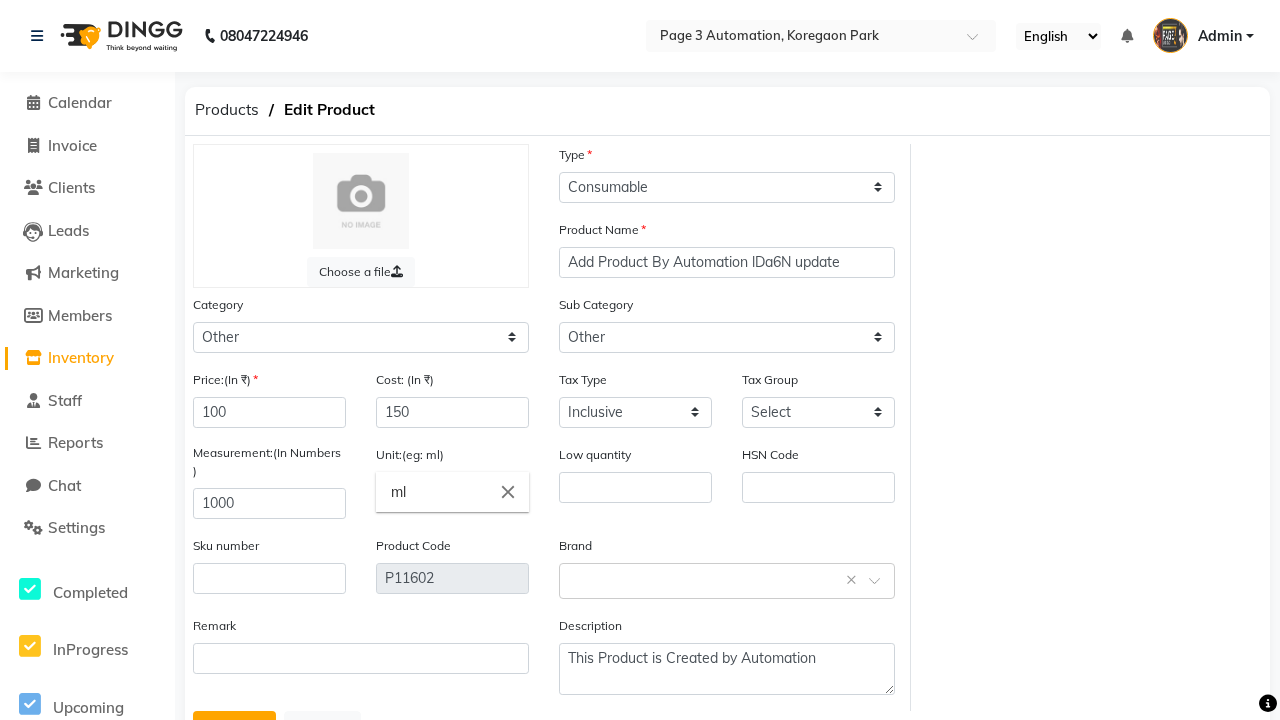 click on "Update" 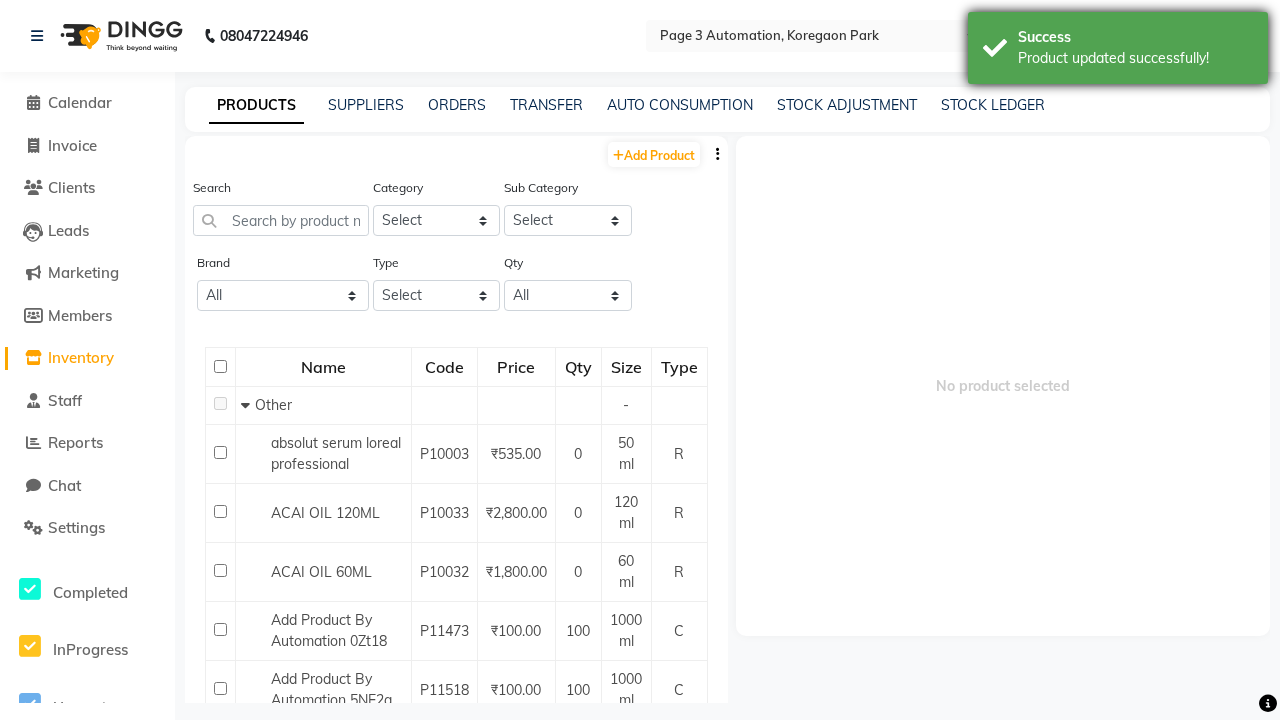 click on "Product updated successfully!" at bounding box center [1135, 58] 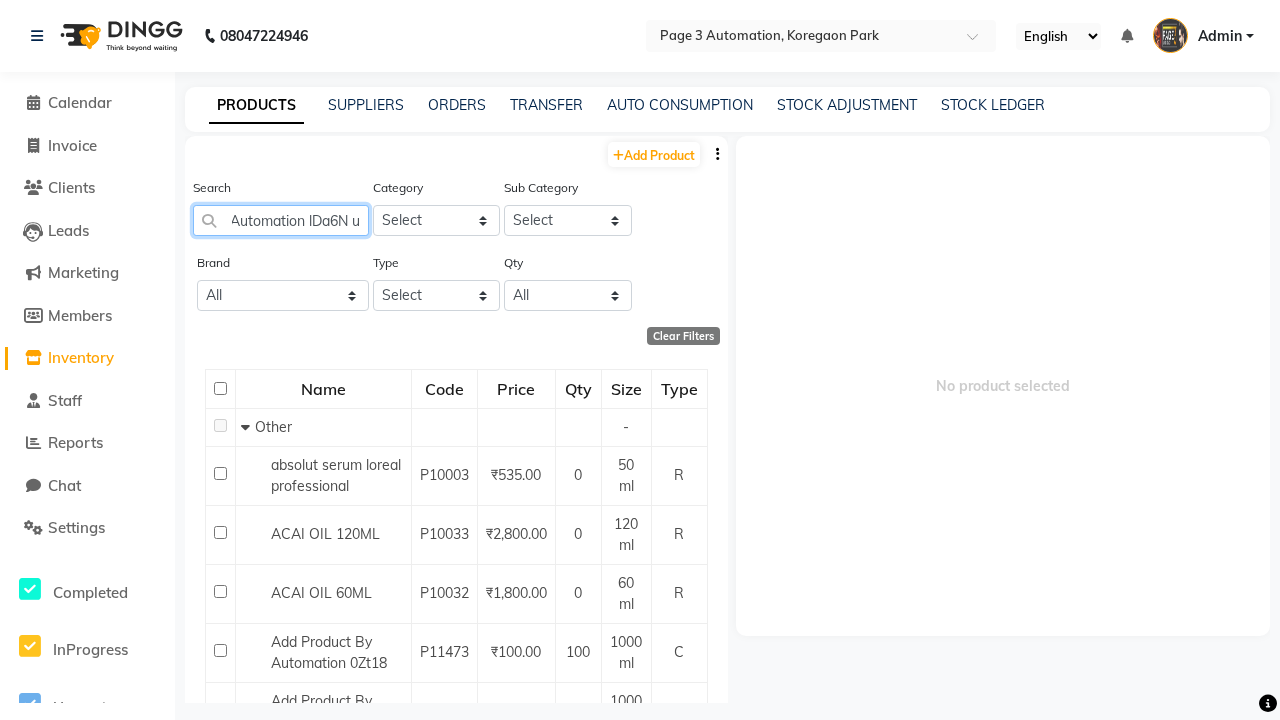 scroll, scrollTop: 0, scrollLeft: 144, axis: horizontal 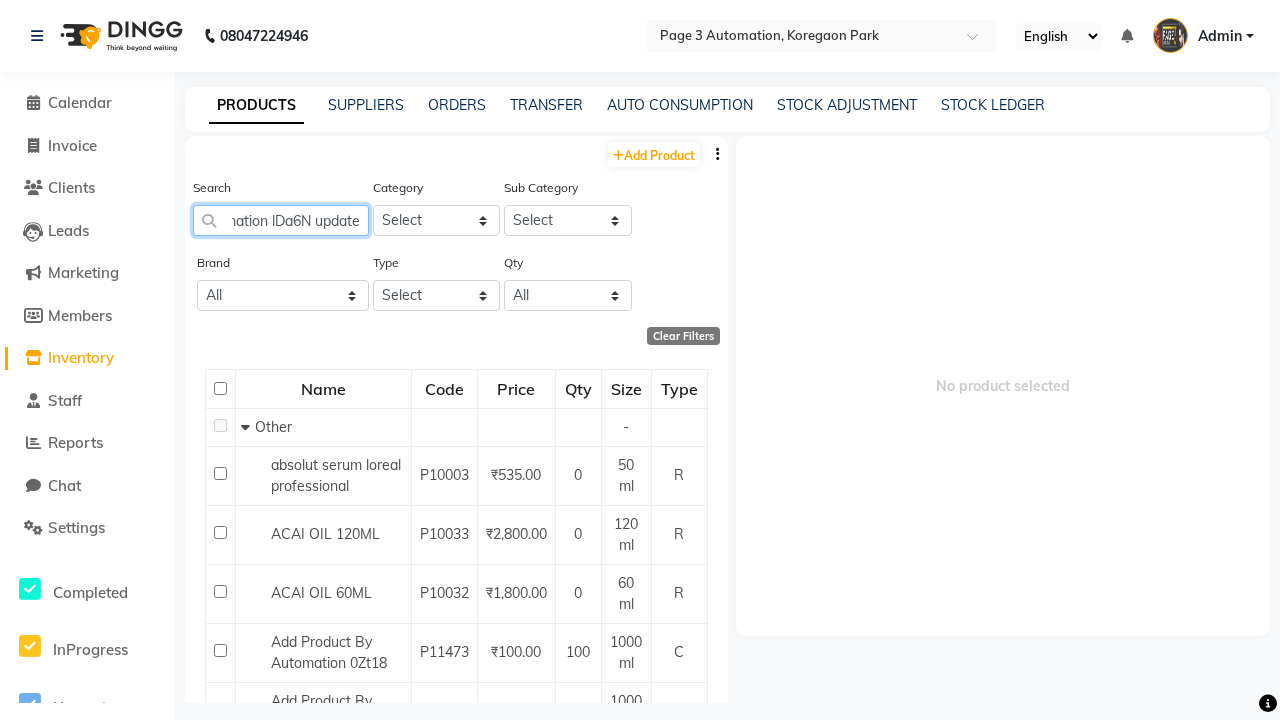 type on "Add Product By Automation lDa6N update" 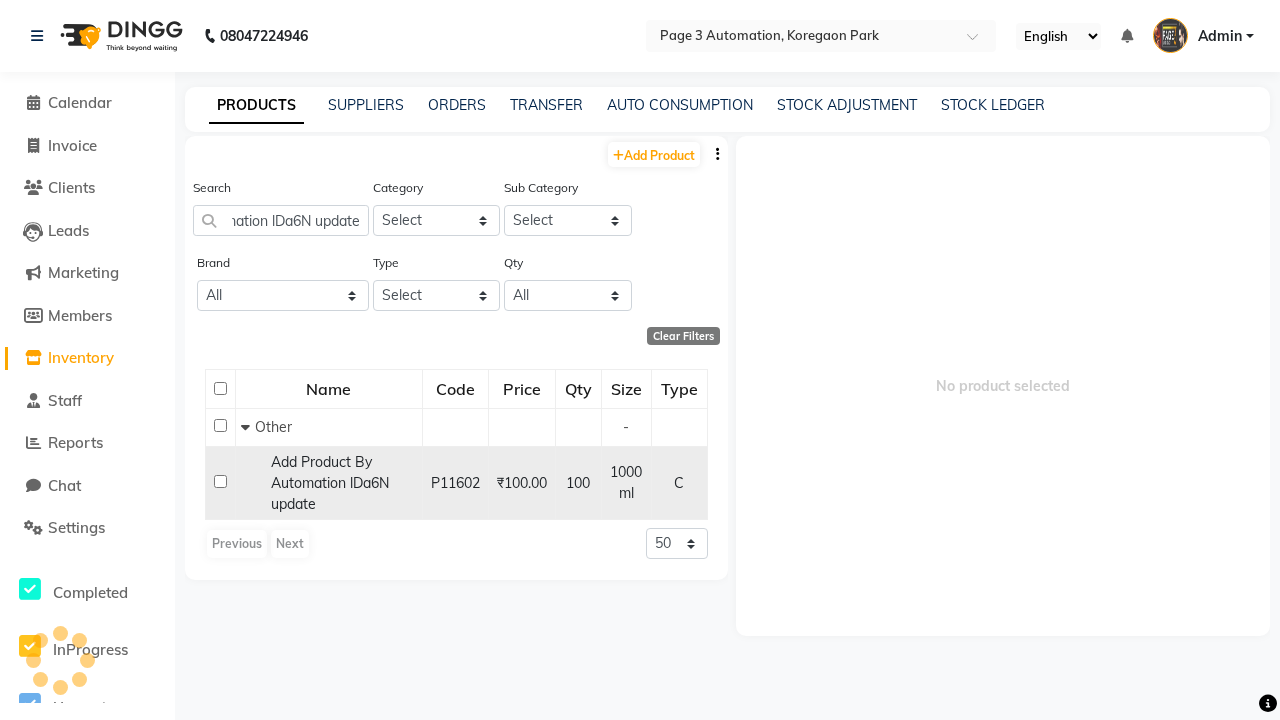 click 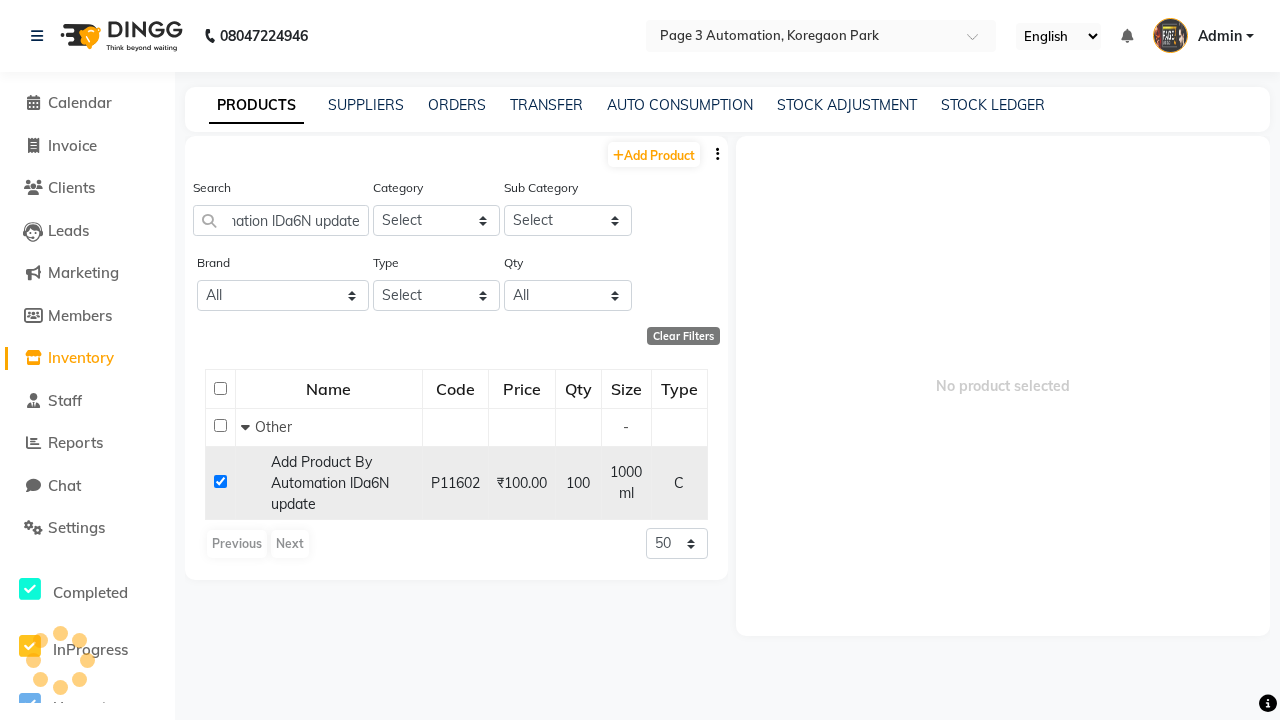 checkbox on "true" 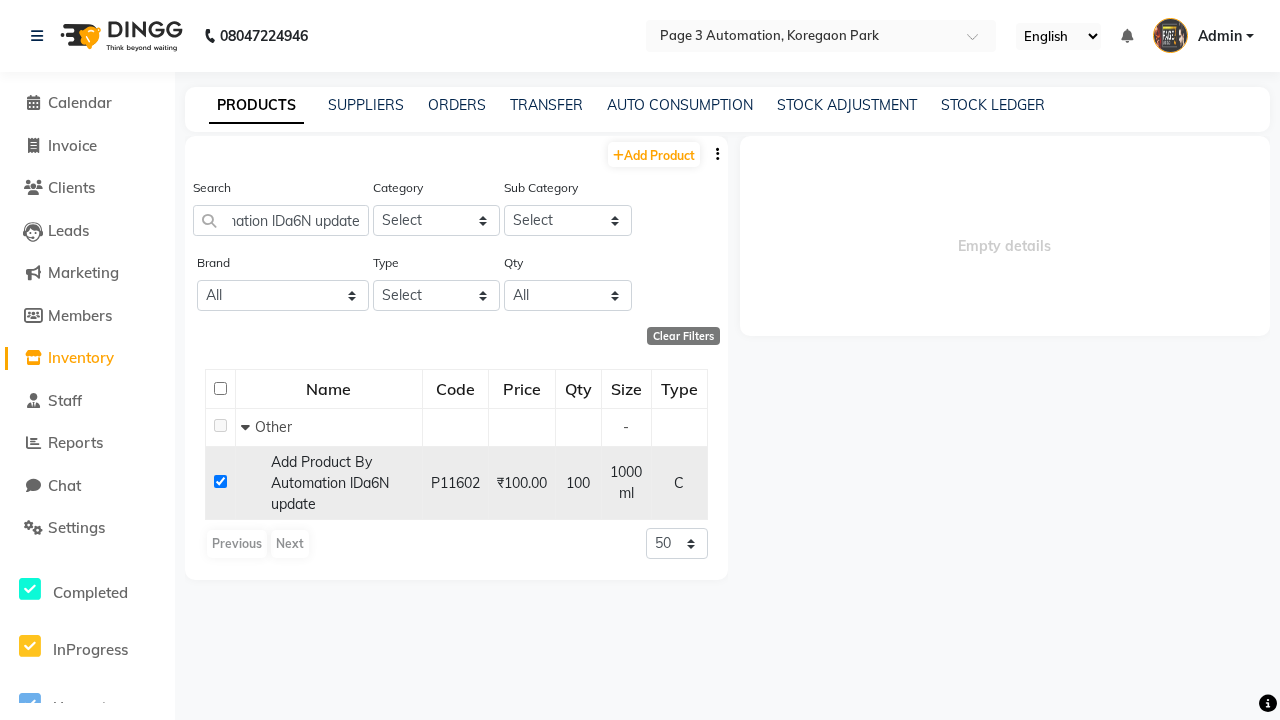 scroll, scrollTop: 0, scrollLeft: 0, axis: both 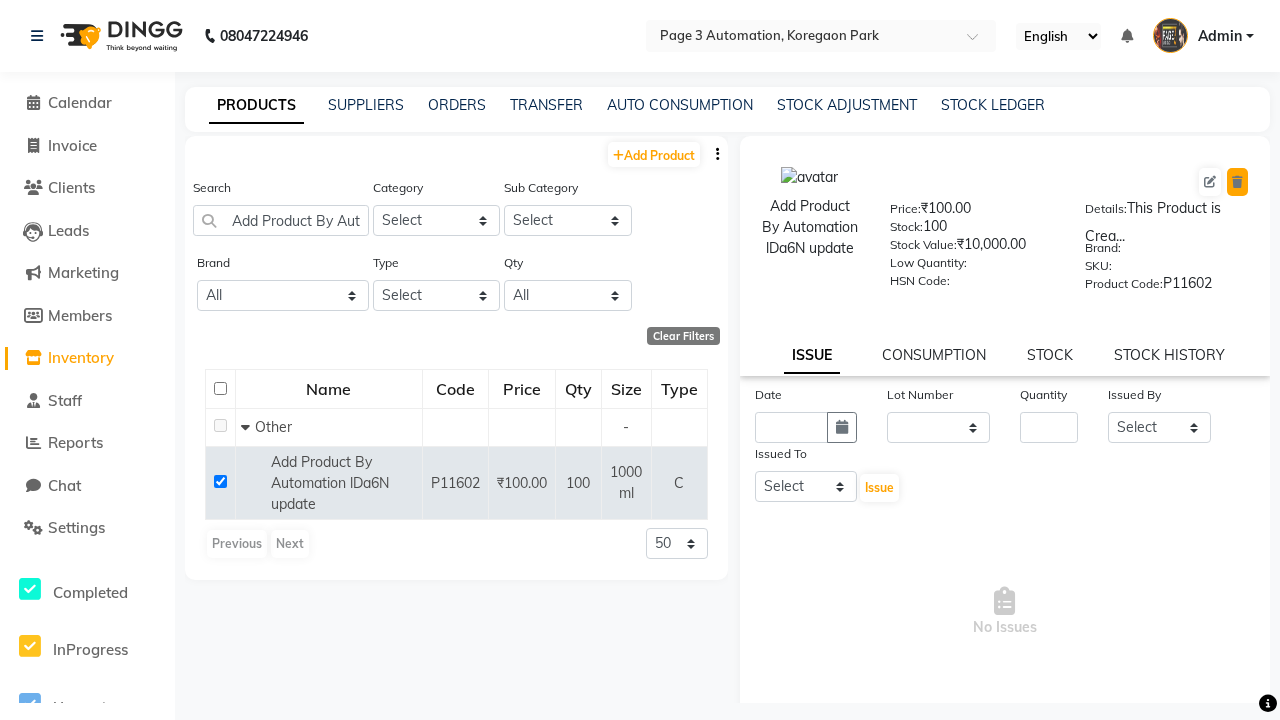 click 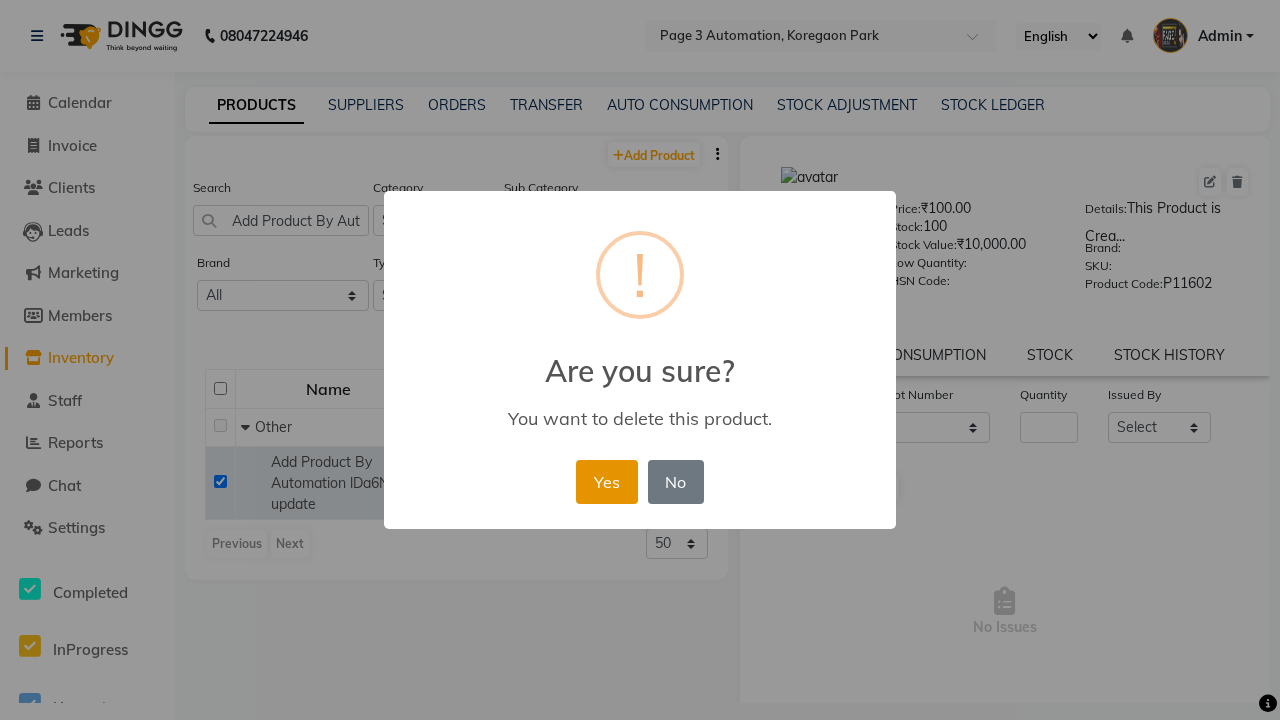 click on "Yes" at bounding box center (606, 482) 